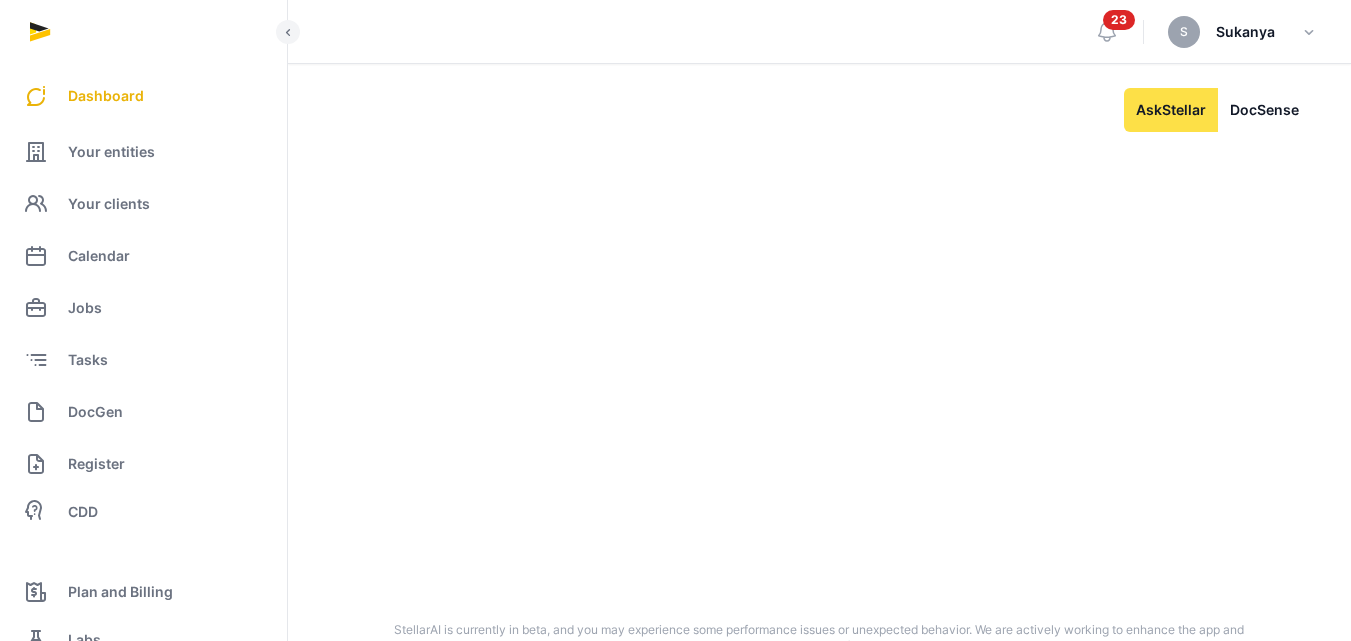 scroll, scrollTop: 0, scrollLeft: 0, axis: both 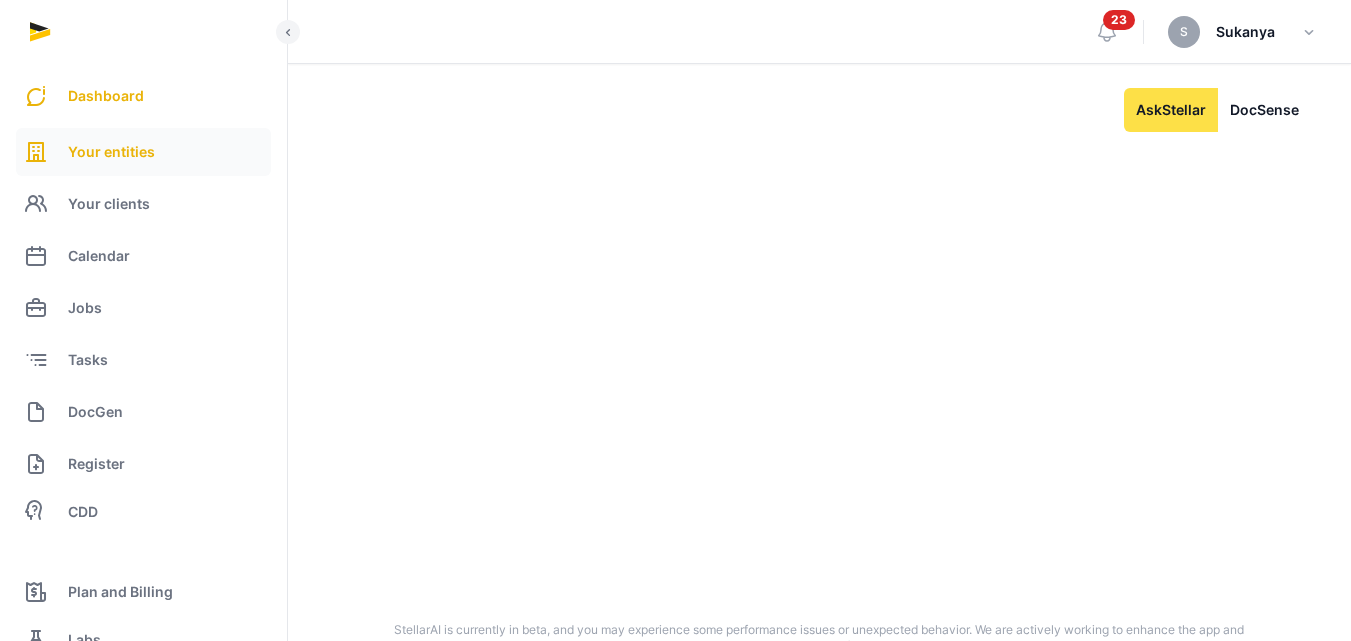 click on "Your entities" at bounding box center (143, 152) 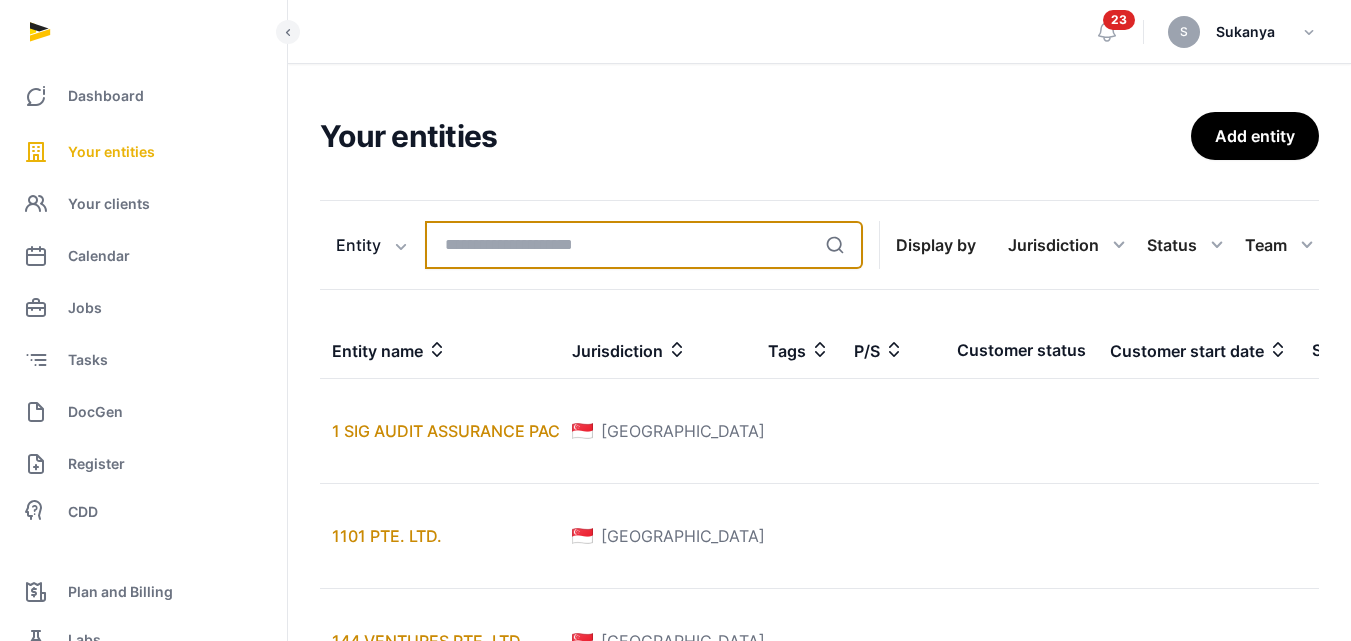 click at bounding box center (644, 245) 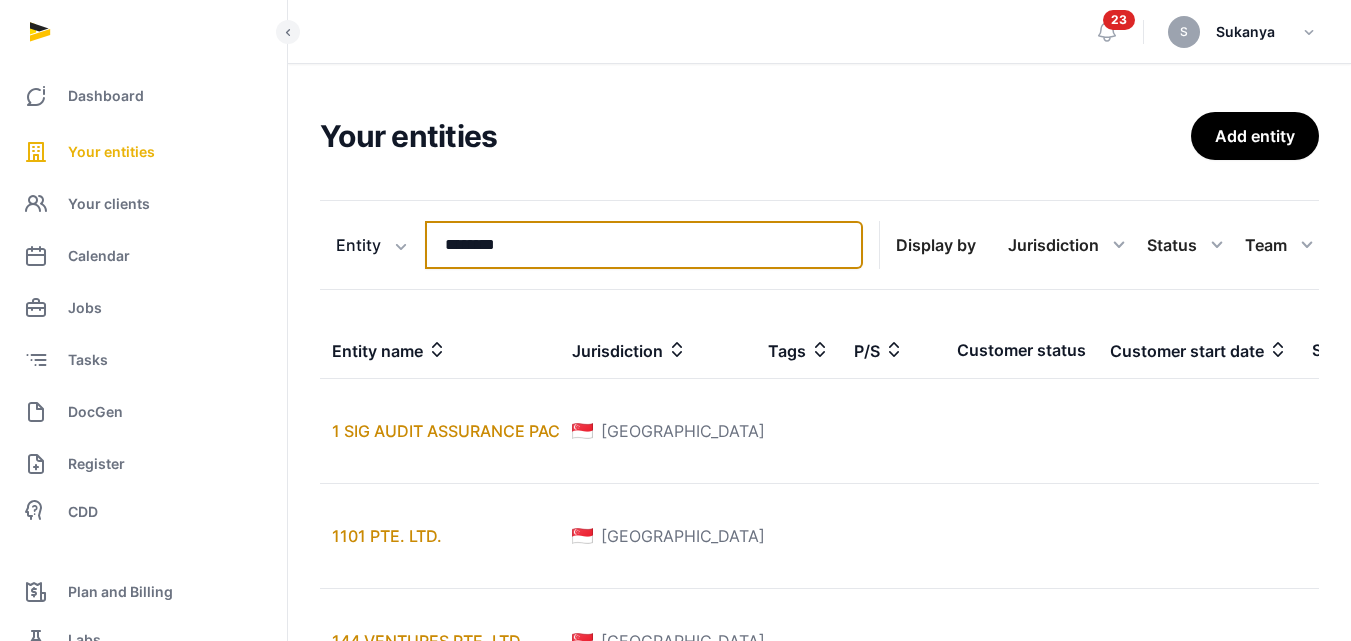 type on "********" 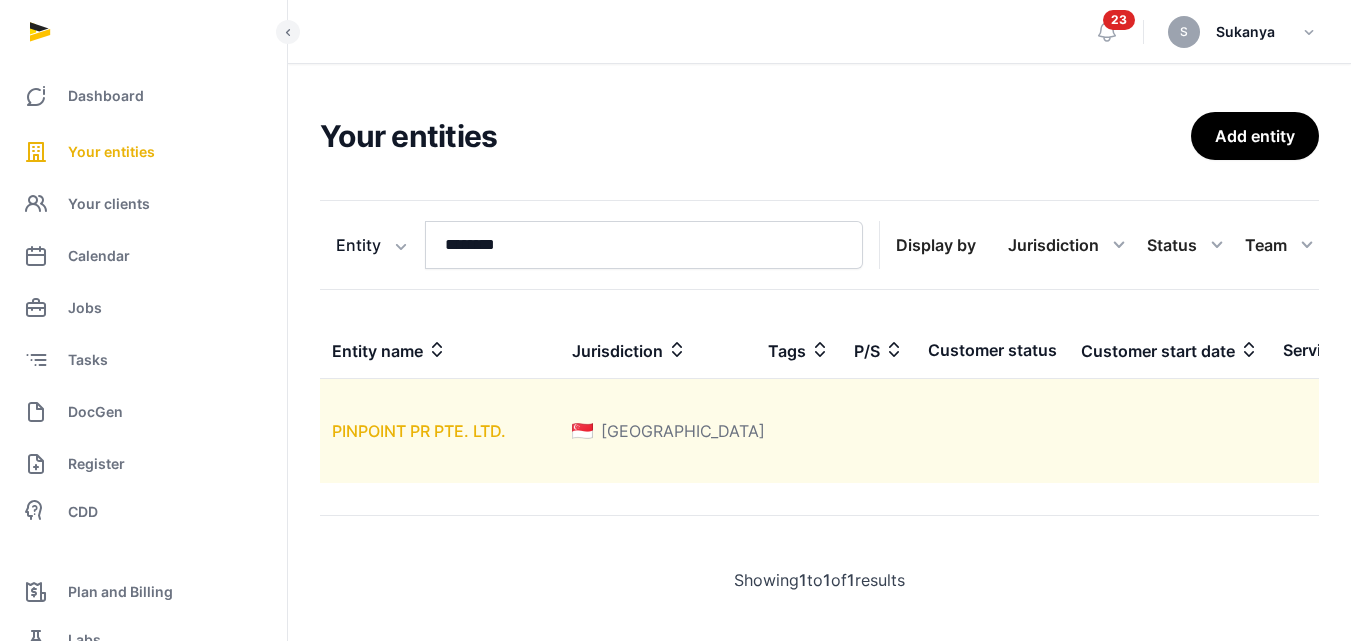 click on "PINPOINT PR PTE. LTD." at bounding box center (419, 431) 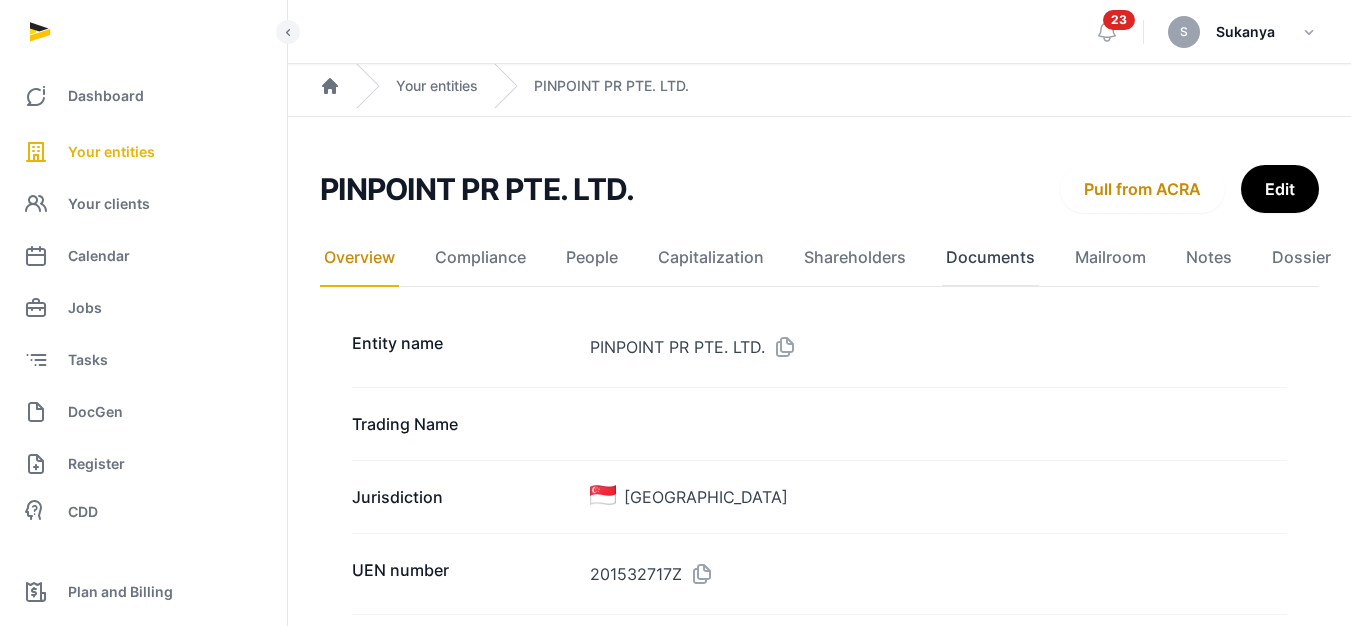 click on "Documents" 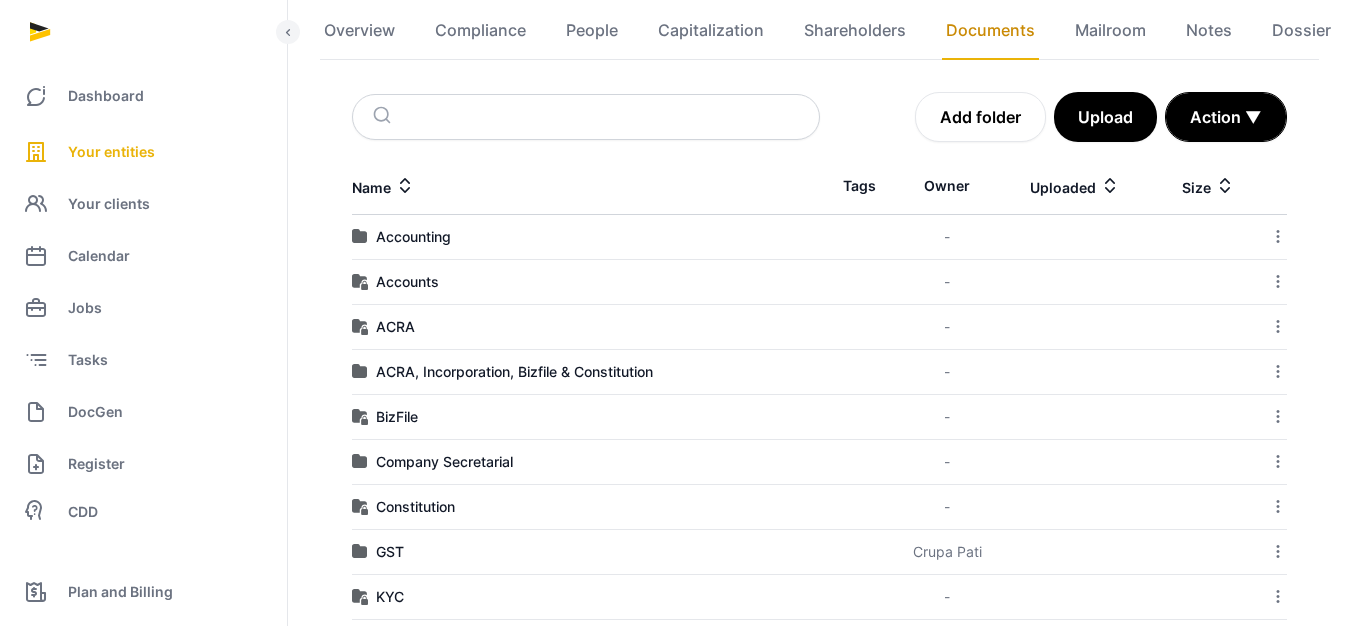 scroll, scrollTop: 300, scrollLeft: 0, axis: vertical 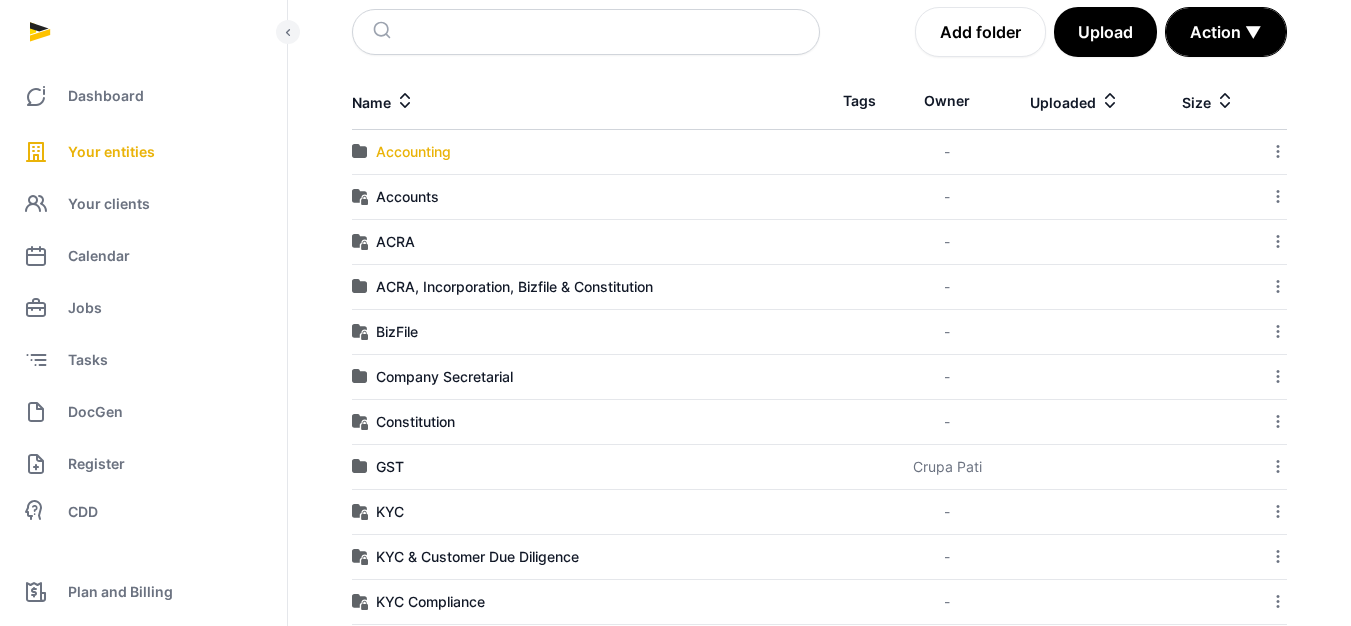 click on "Accounting" at bounding box center [413, 152] 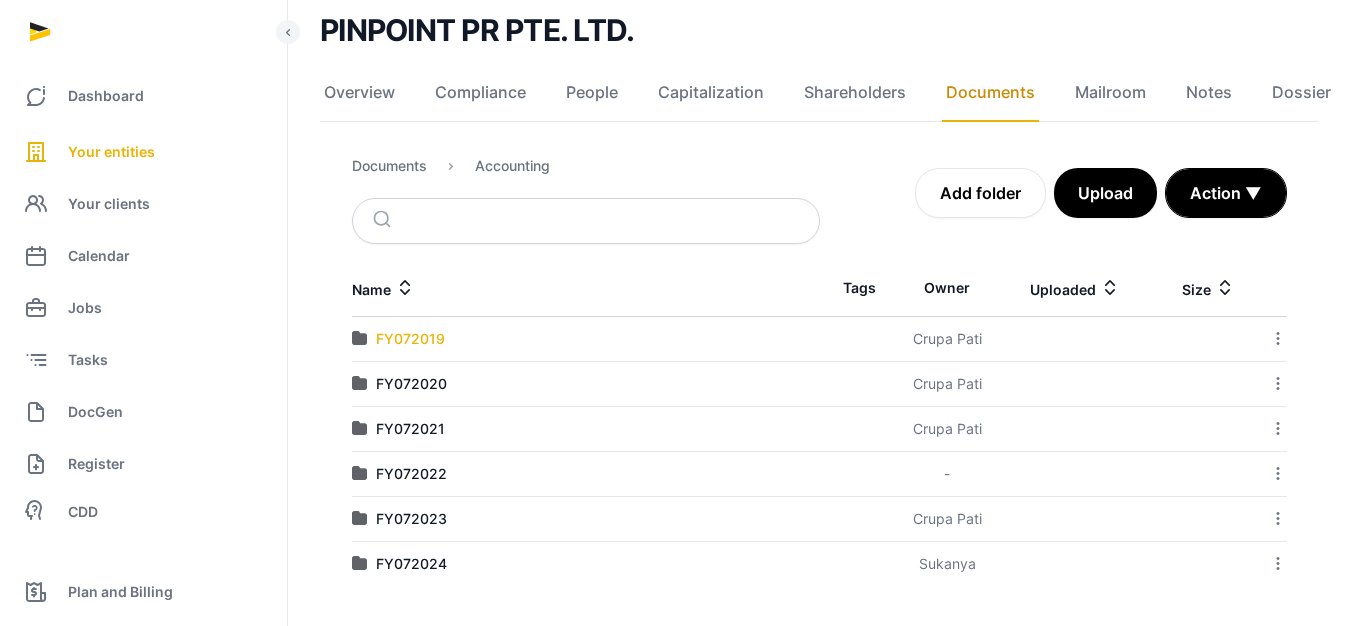 scroll, scrollTop: 153, scrollLeft: 0, axis: vertical 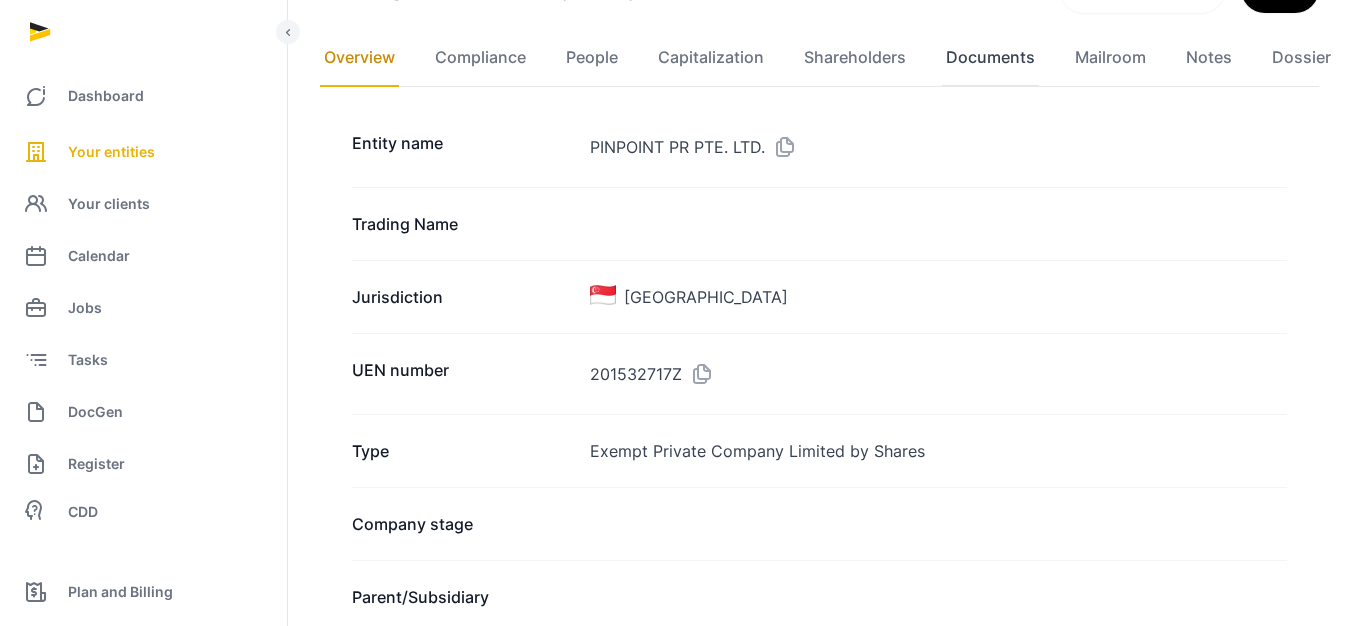 click on "Documents" 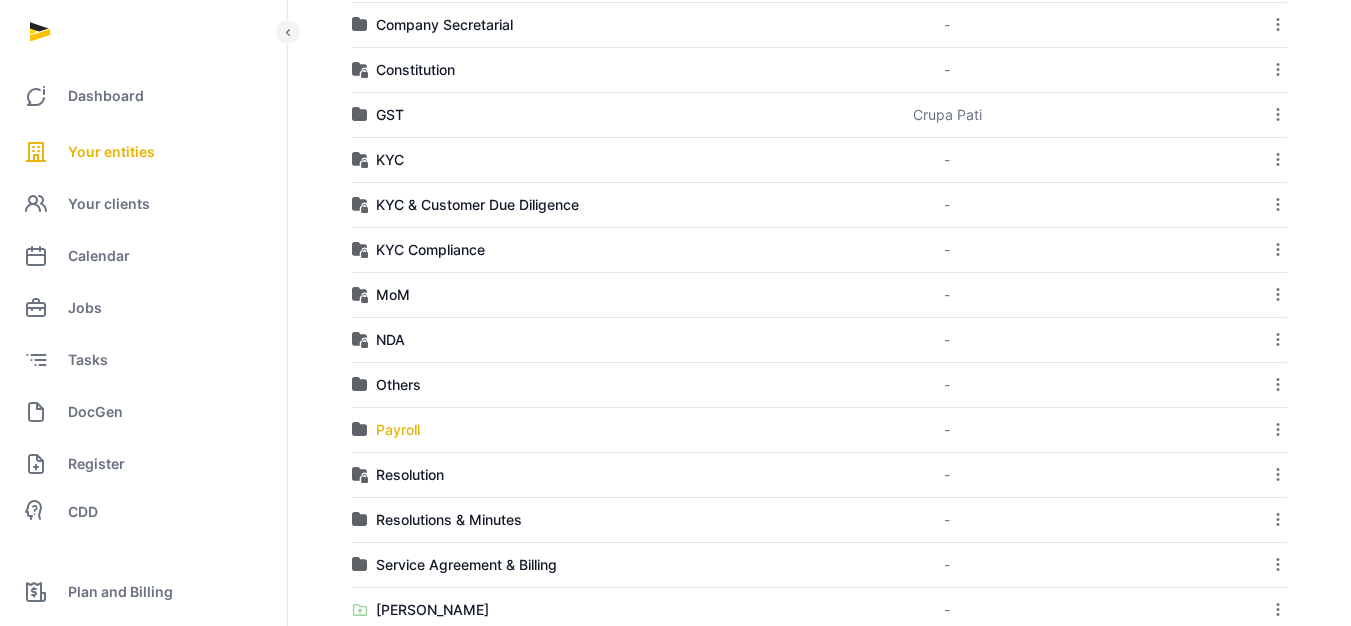 click on "Payroll" at bounding box center (398, 430) 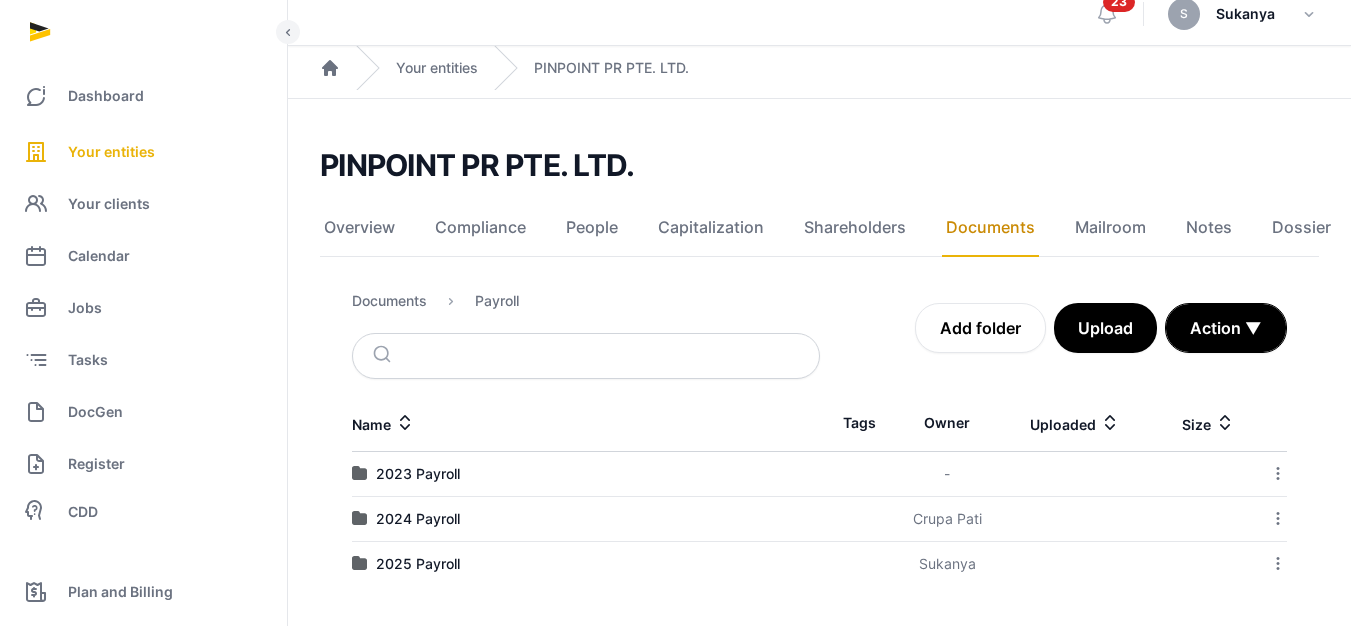 scroll, scrollTop: 18, scrollLeft: 0, axis: vertical 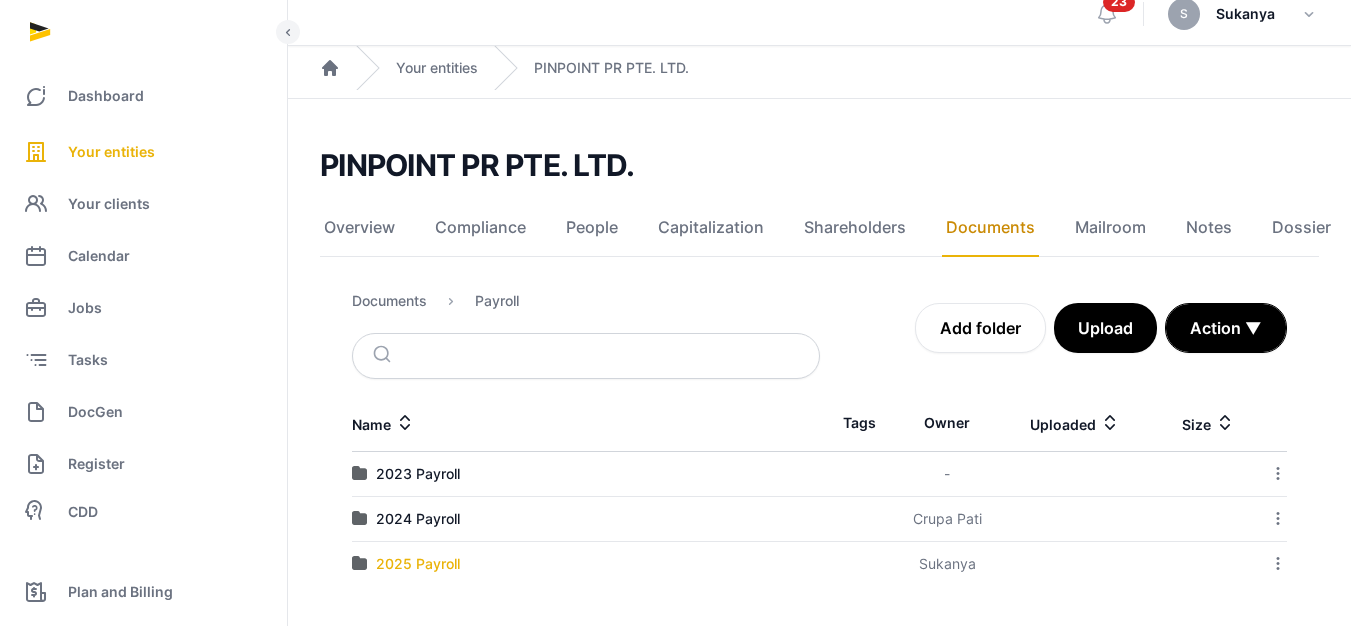 click on "2025 Payroll" at bounding box center [418, 564] 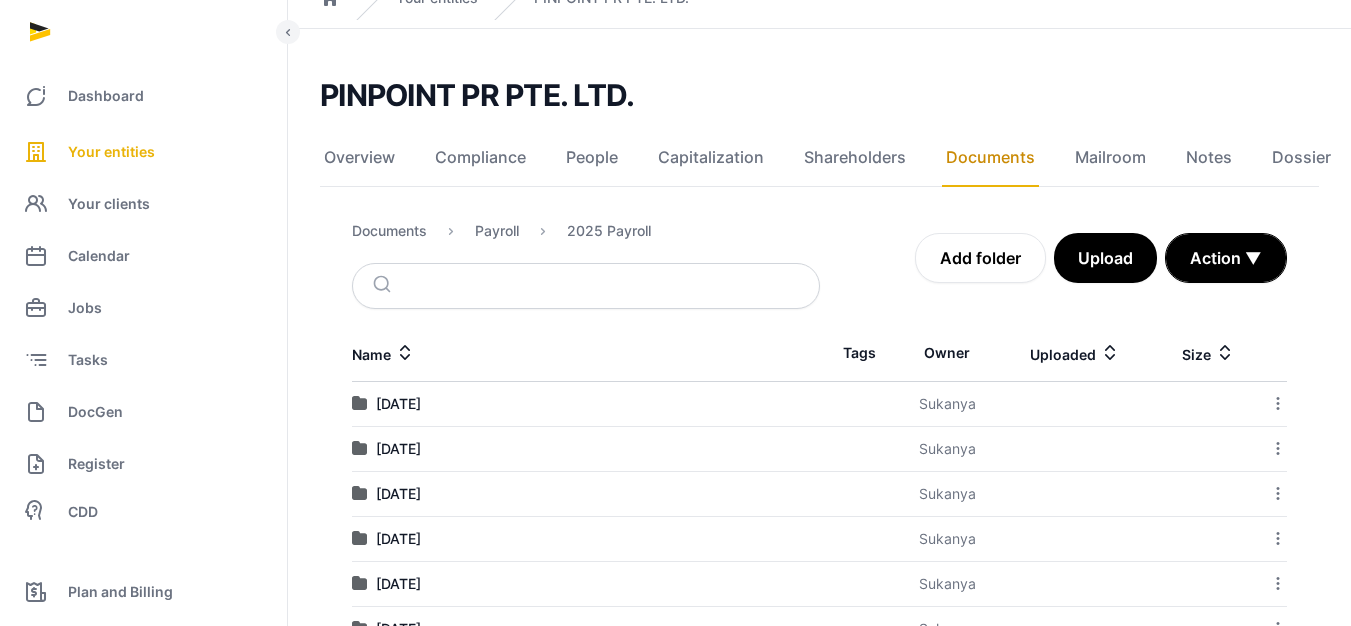scroll, scrollTop: 153, scrollLeft: 0, axis: vertical 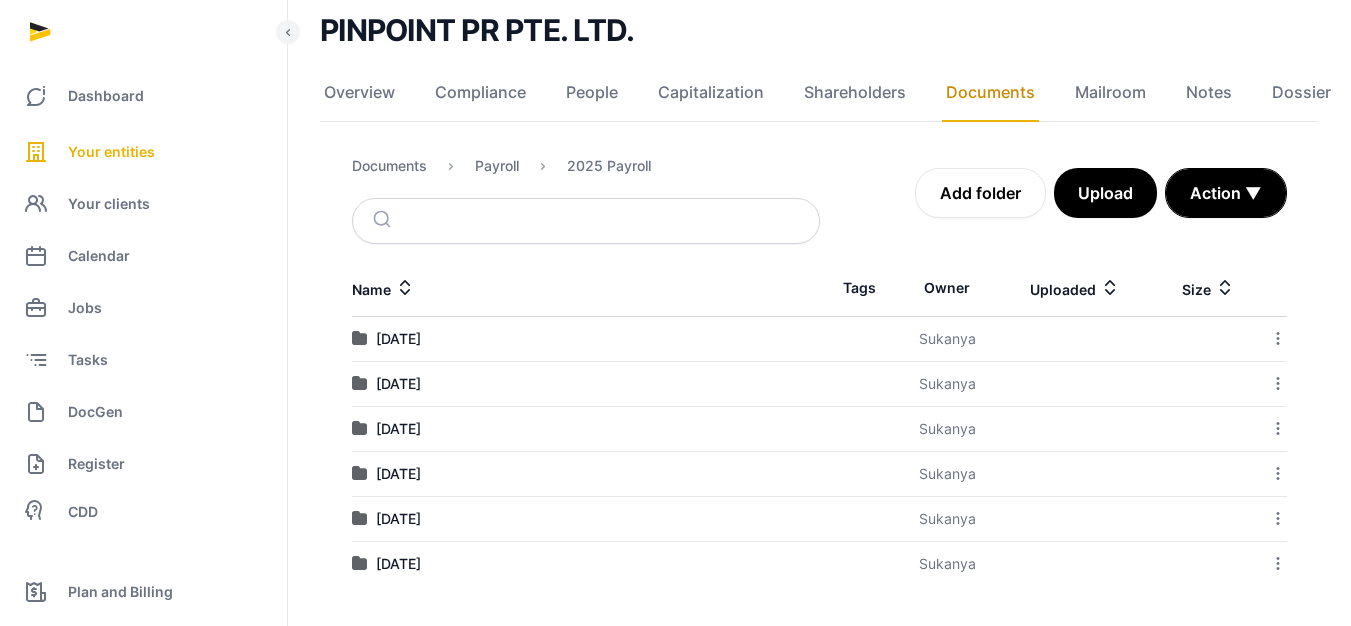 click on "[DATE]" at bounding box center (586, 564) 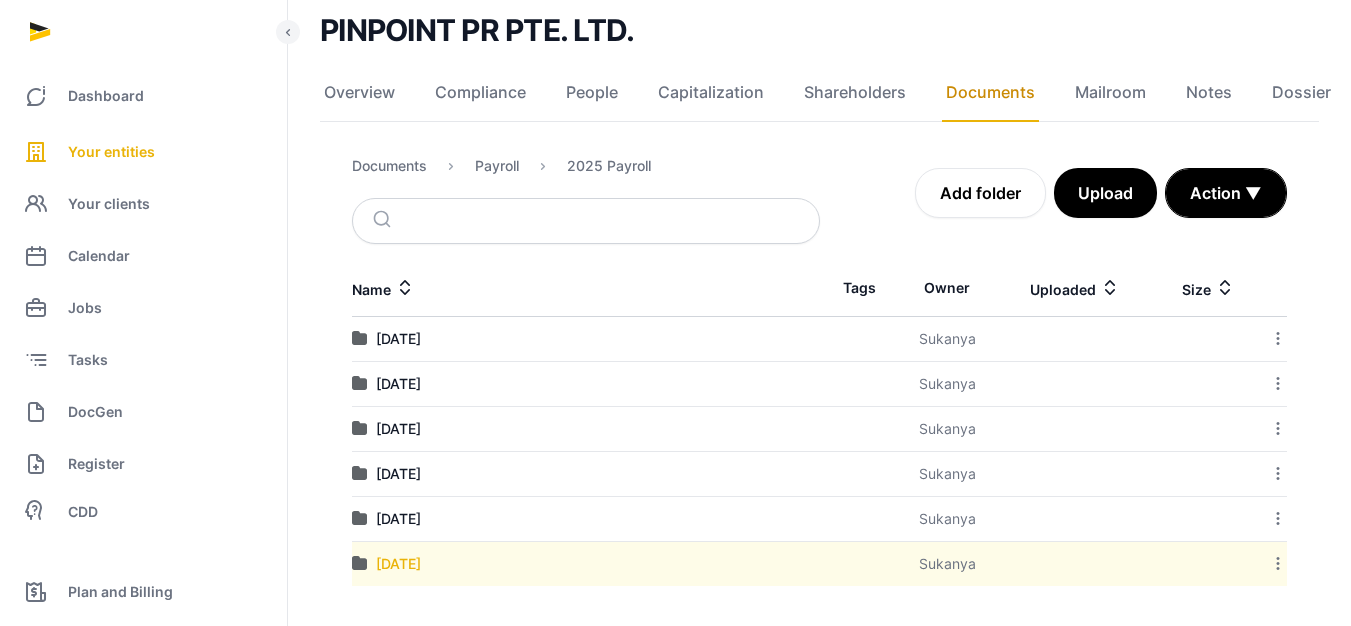 click on "[DATE]" at bounding box center [398, 564] 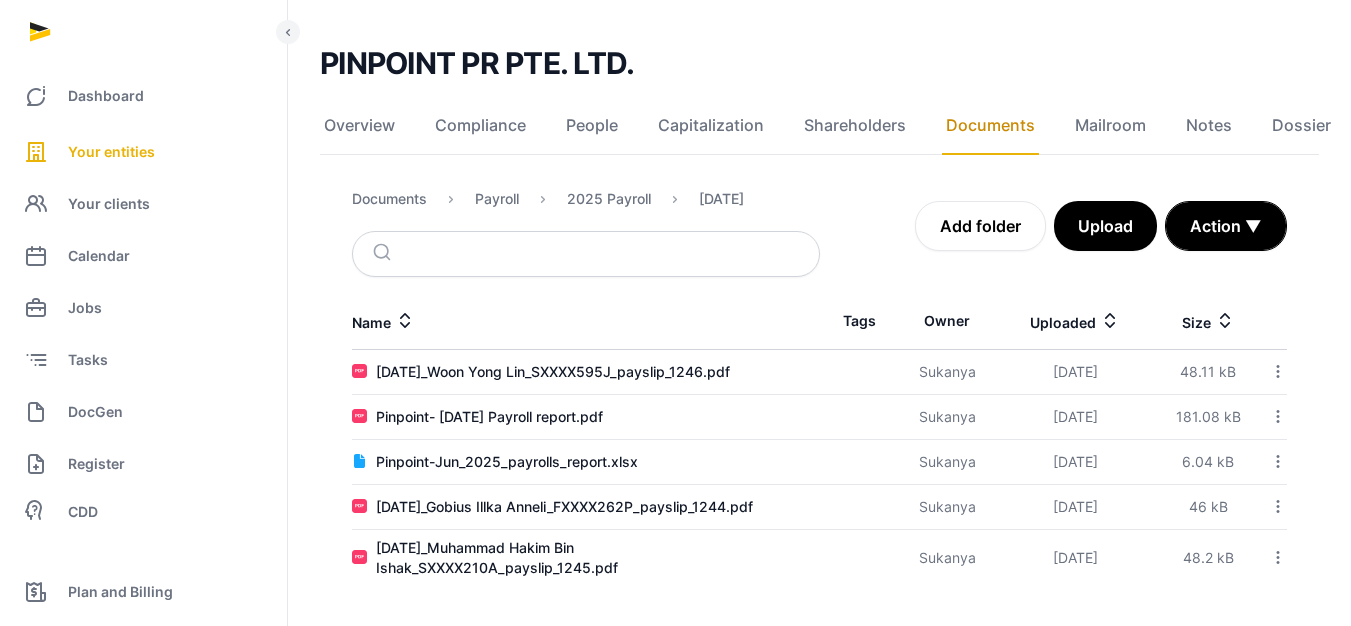 scroll, scrollTop: 120, scrollLeft: 0, axis: vertical 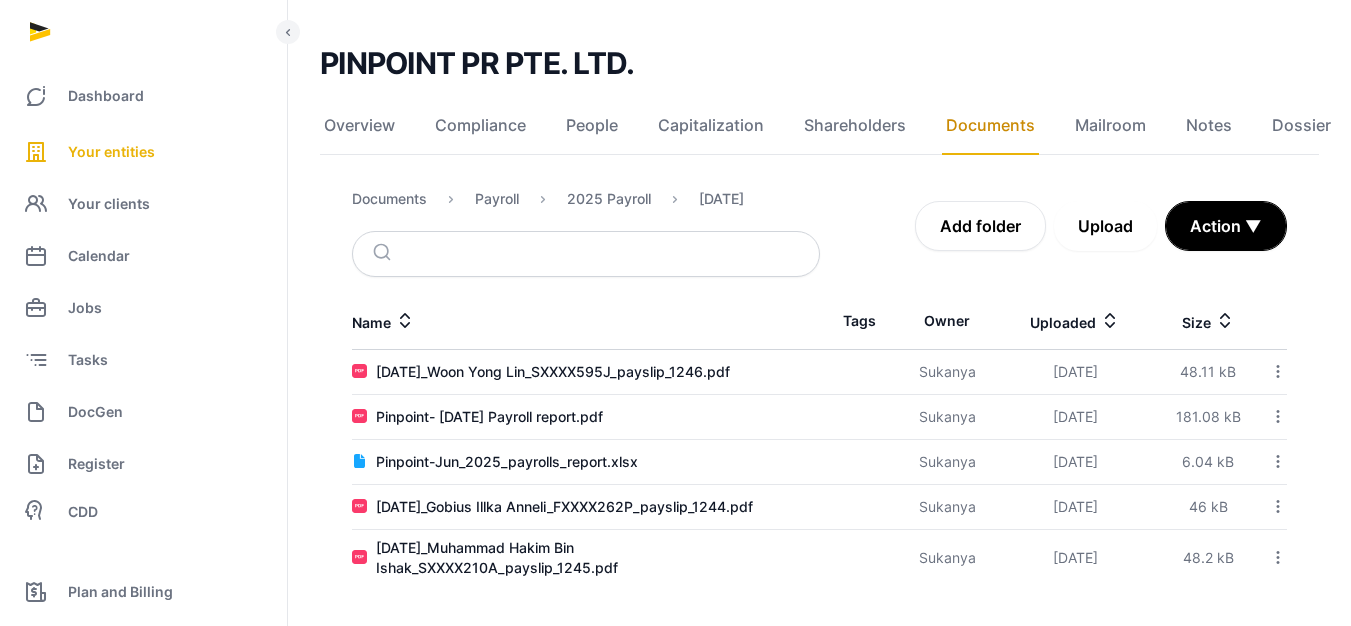 click on "Upload" at bounding box center (1105, 226) 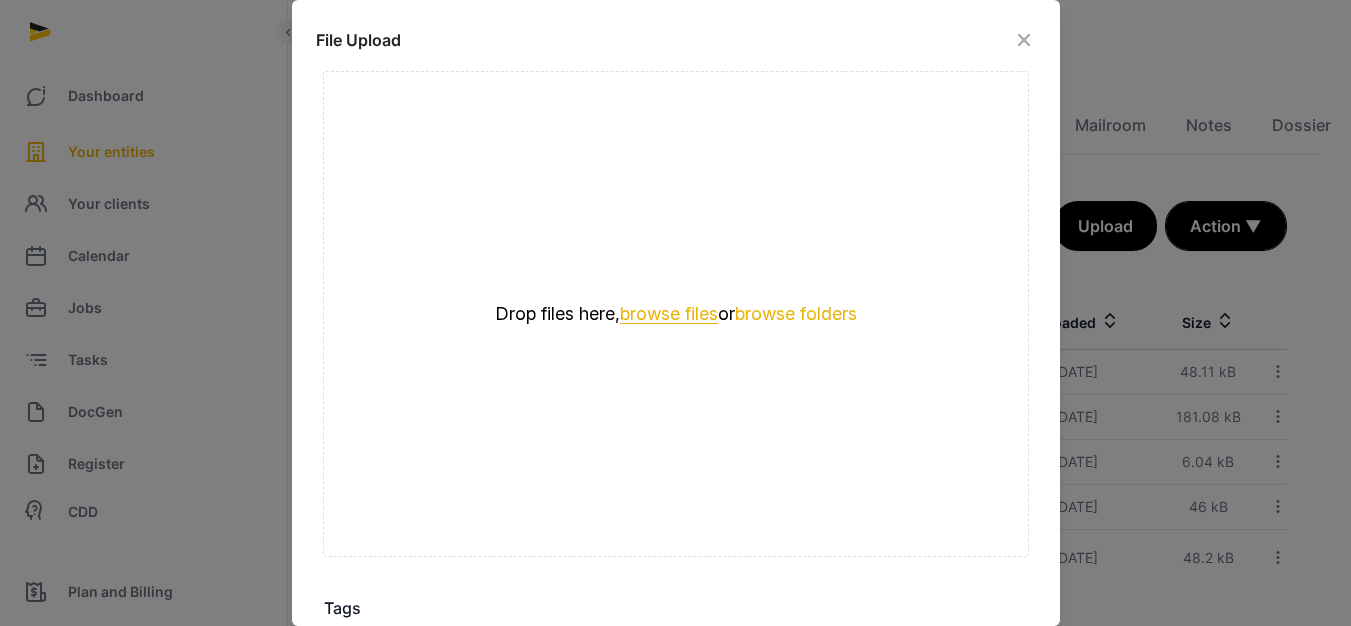click on "browse files" at bounding box center (669, 314) 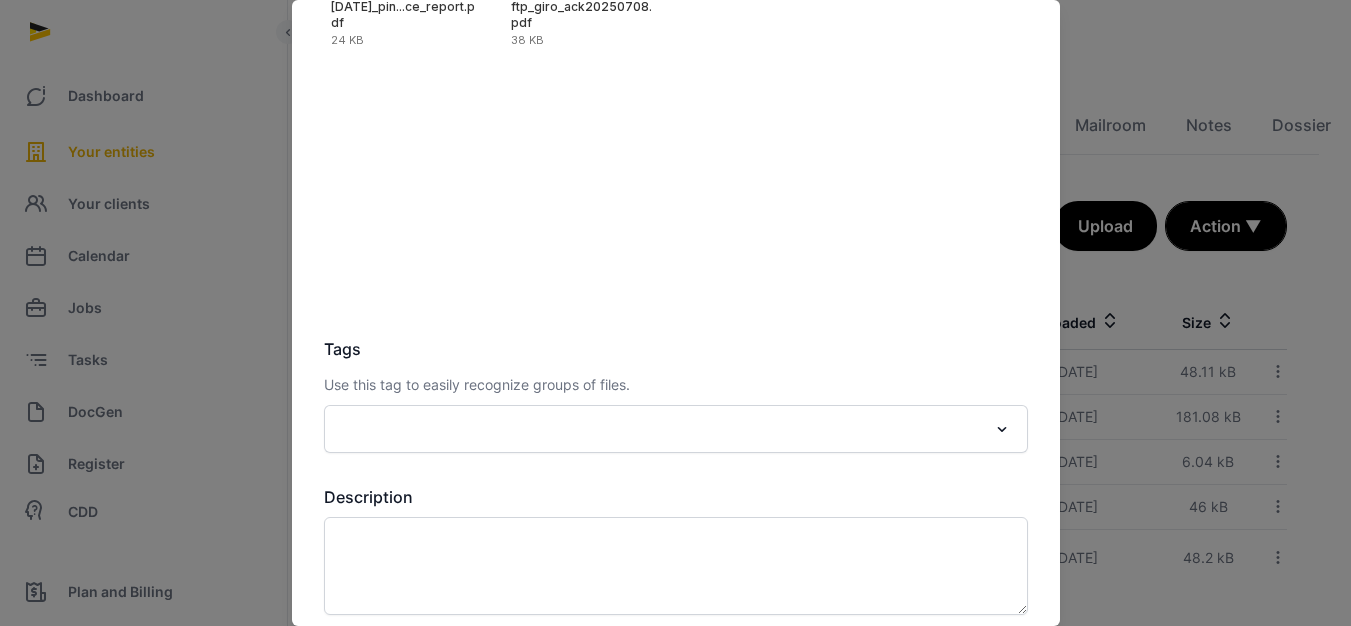 scroll, scrollTop: 337, scrollLeft: 0, axis: vertical 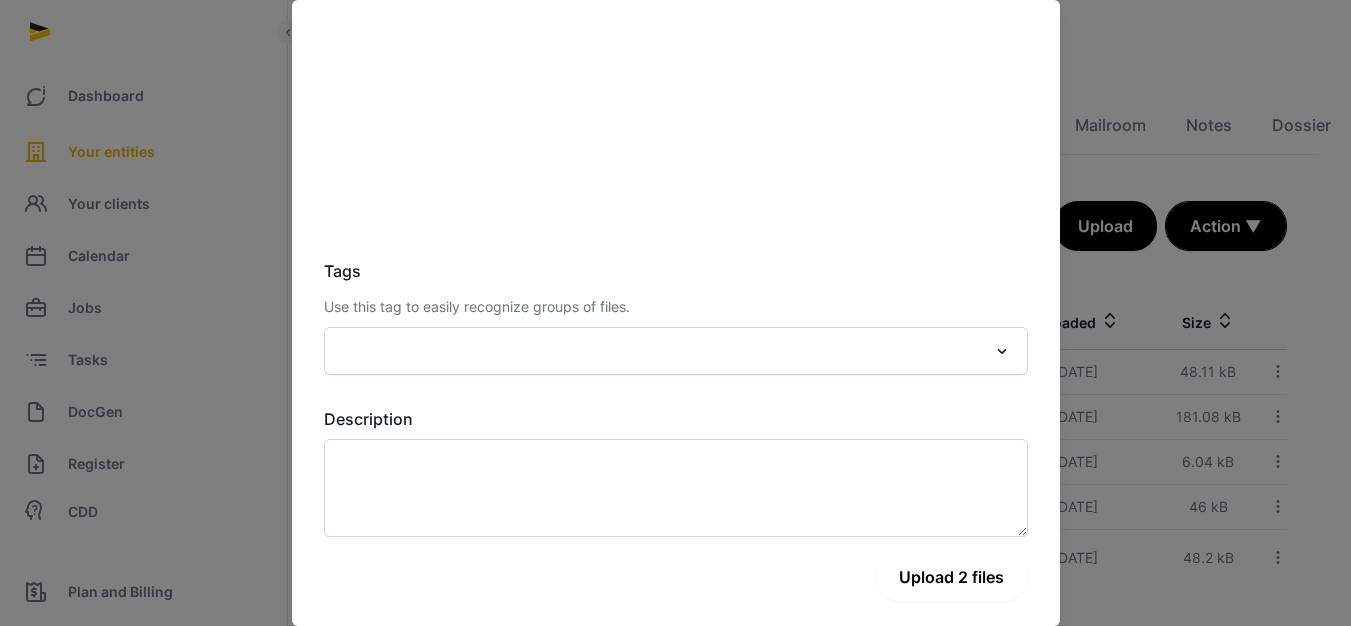 click on "Upload 2 files" at bounding box center (951, 577) 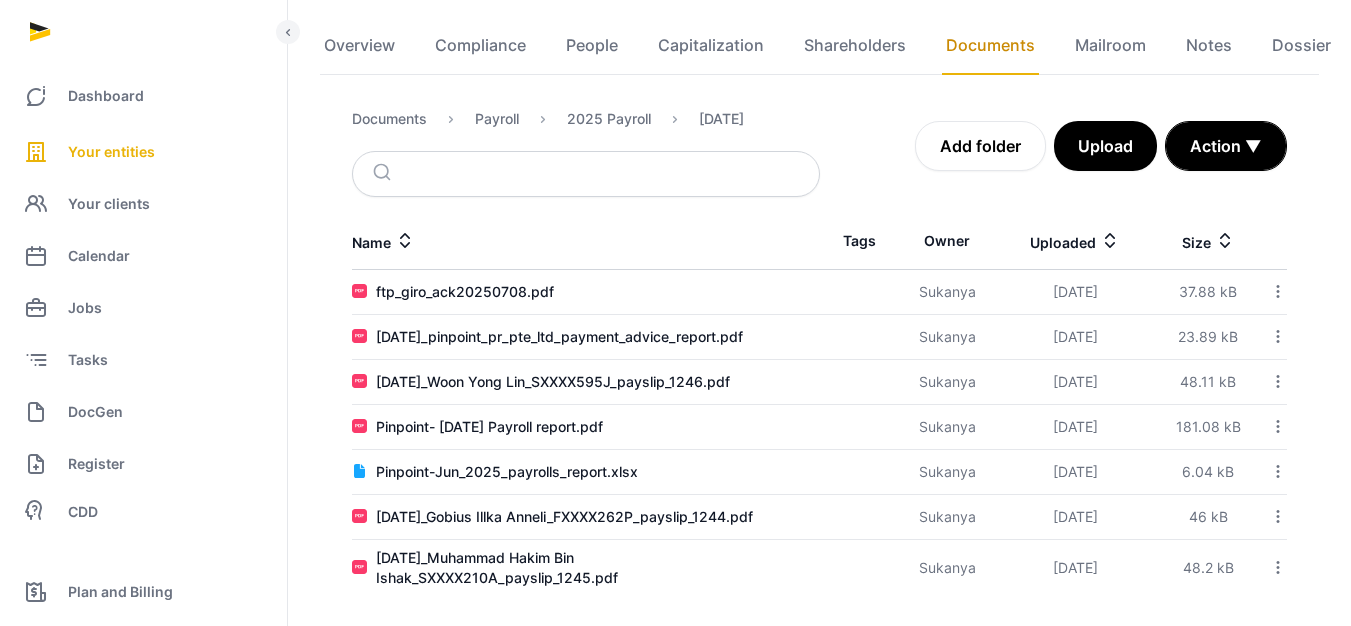 scroll, scrollTop: 210, scrollLeft: 0, axis: vertical 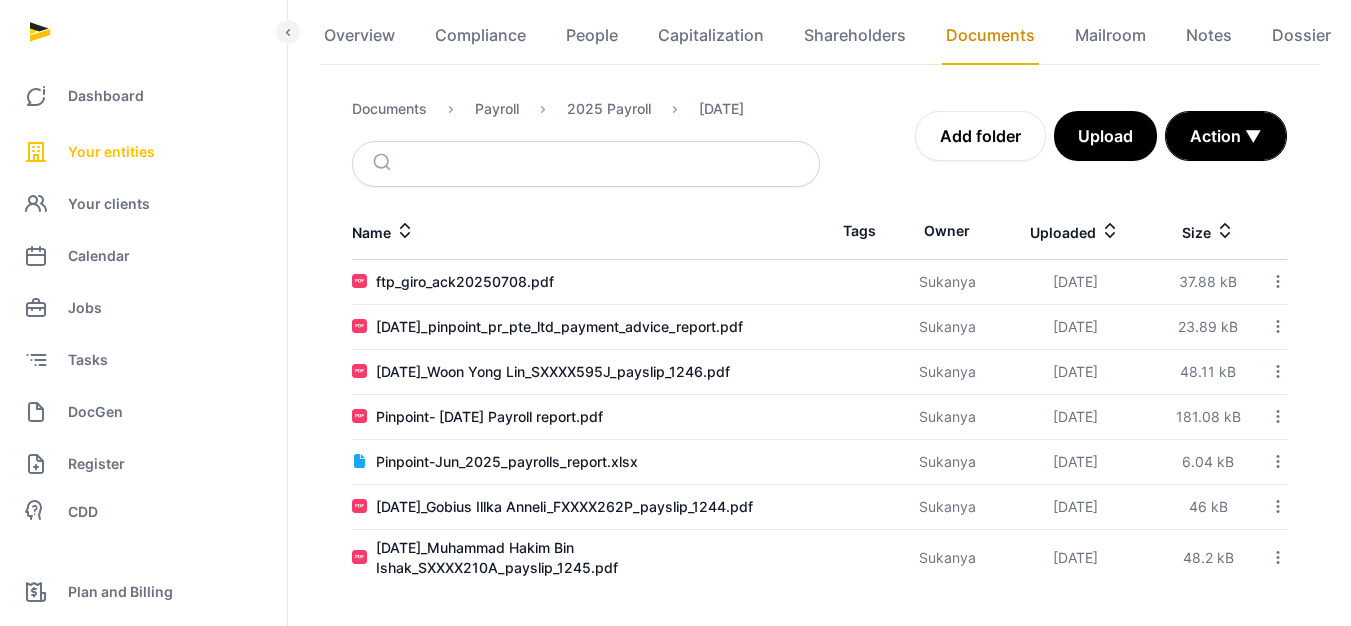 click on "Your entities" at bounding box center [111, 152] 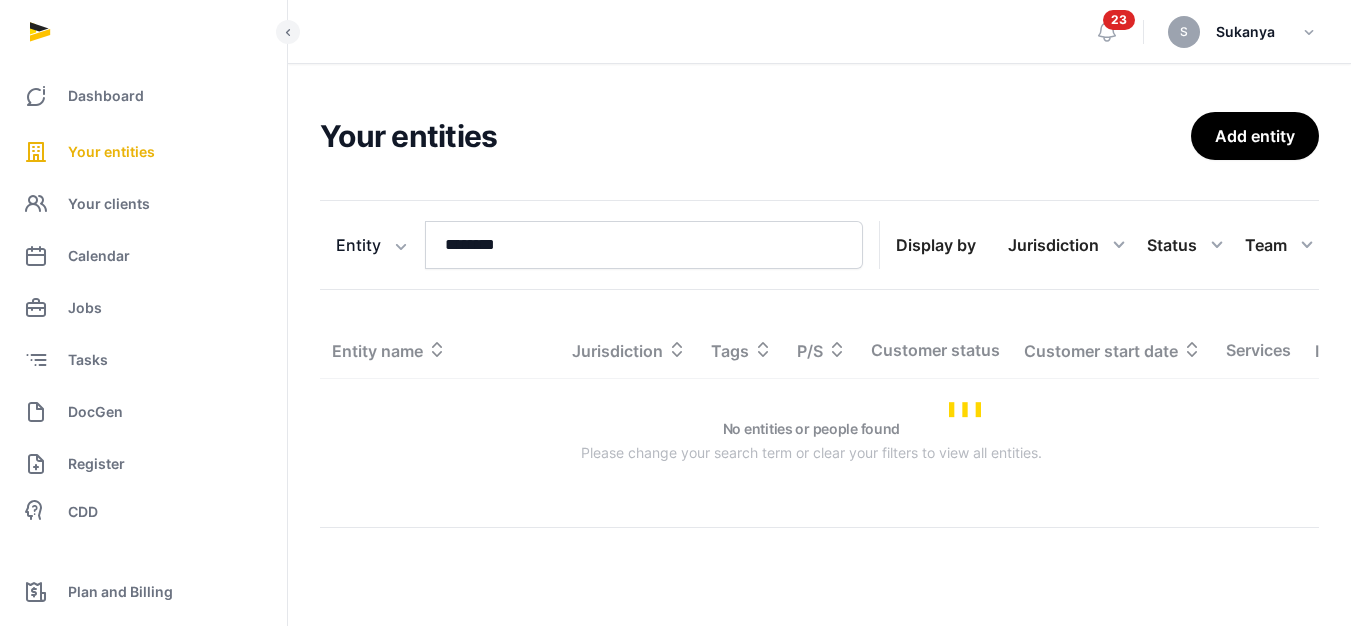 scroll, scrollTop: 0, scrollLeft: 0, axis: both 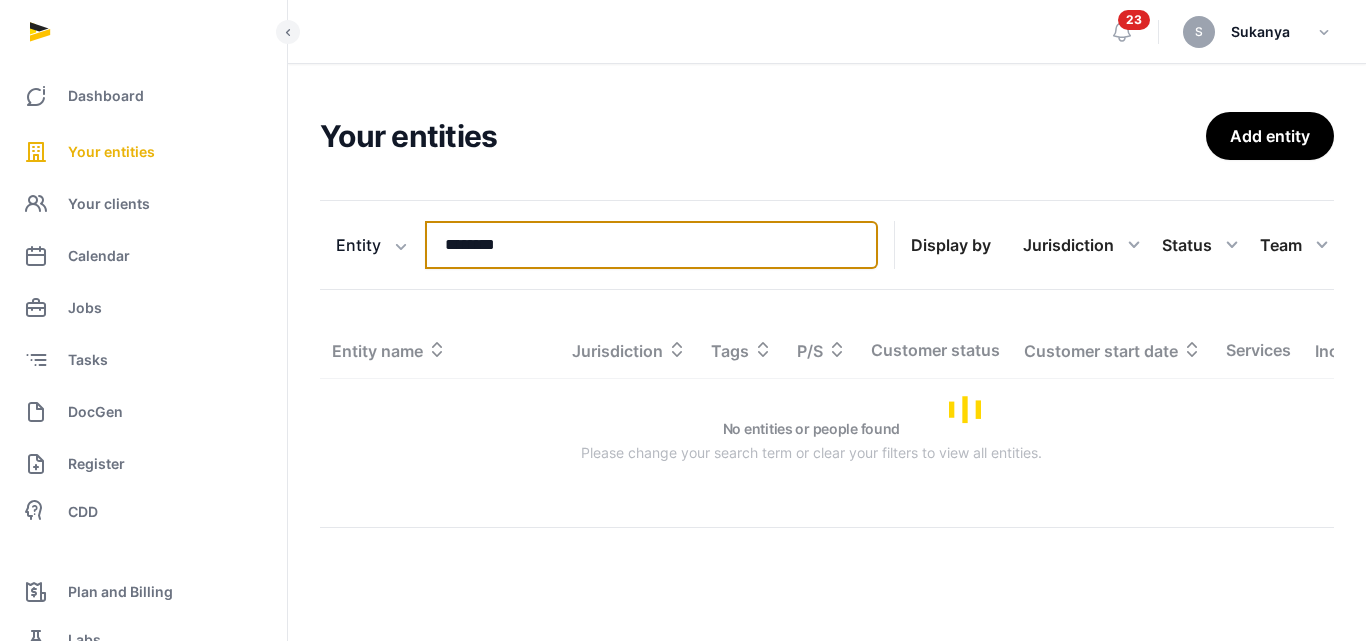 click on "********" at bounding box center [651, 245] 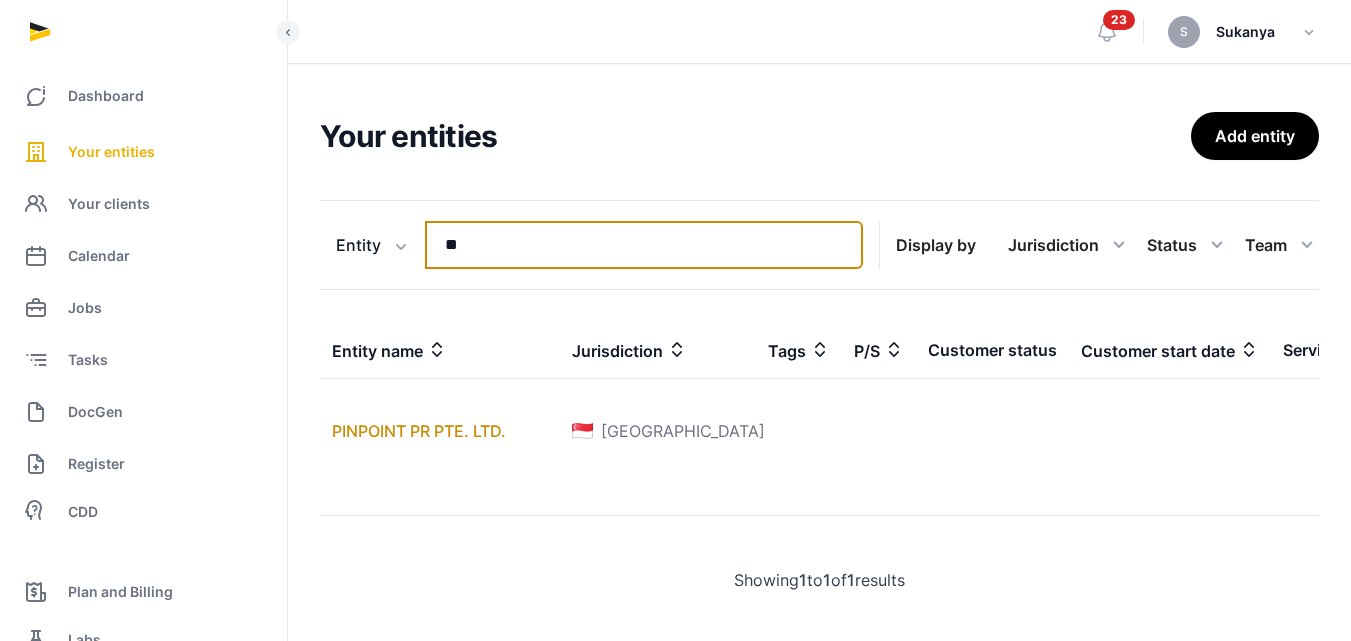 type on "*" 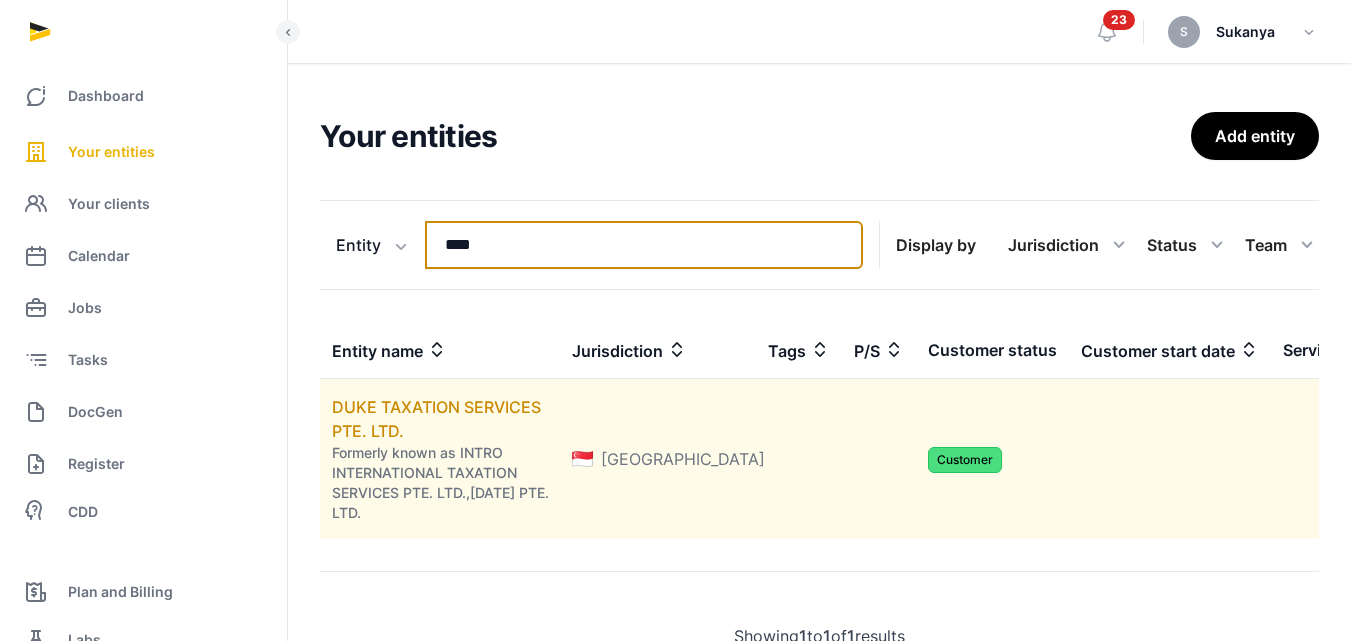 type on "****" 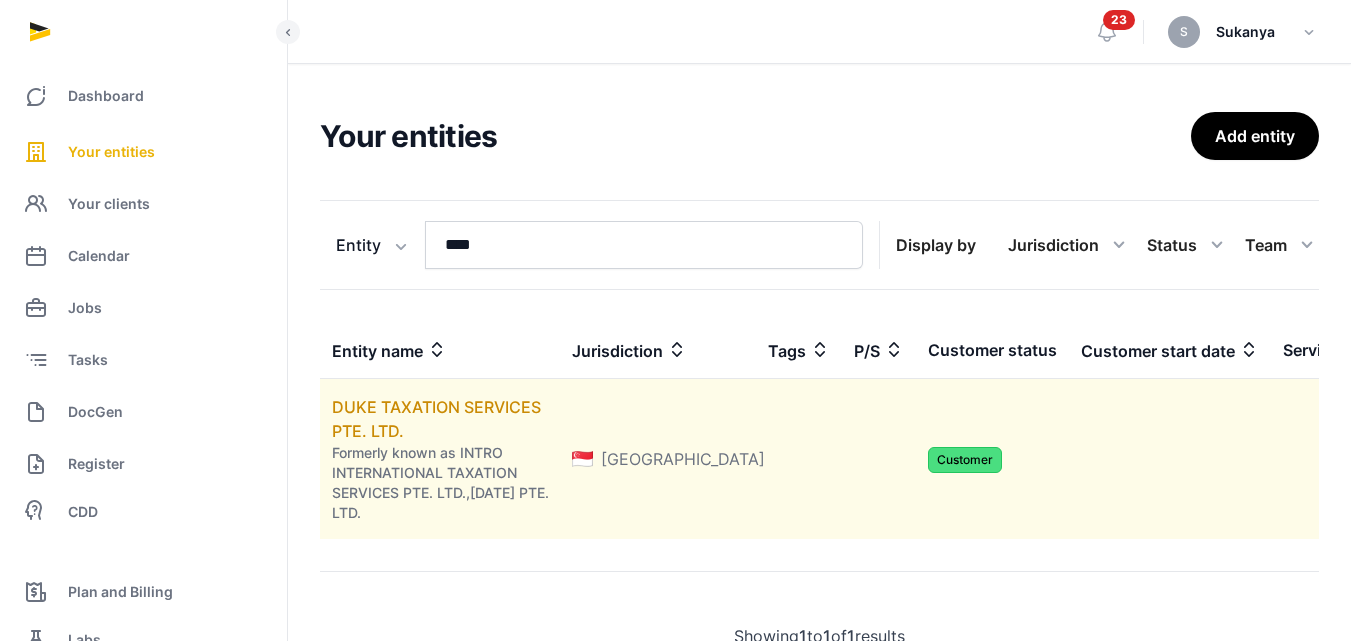 click on "Formerly known as INTRO INTERNATIONAL TAXATION SERVICES PTE. LTD.,[DATE] PTE. LTD." at bounding box center (446, 483) 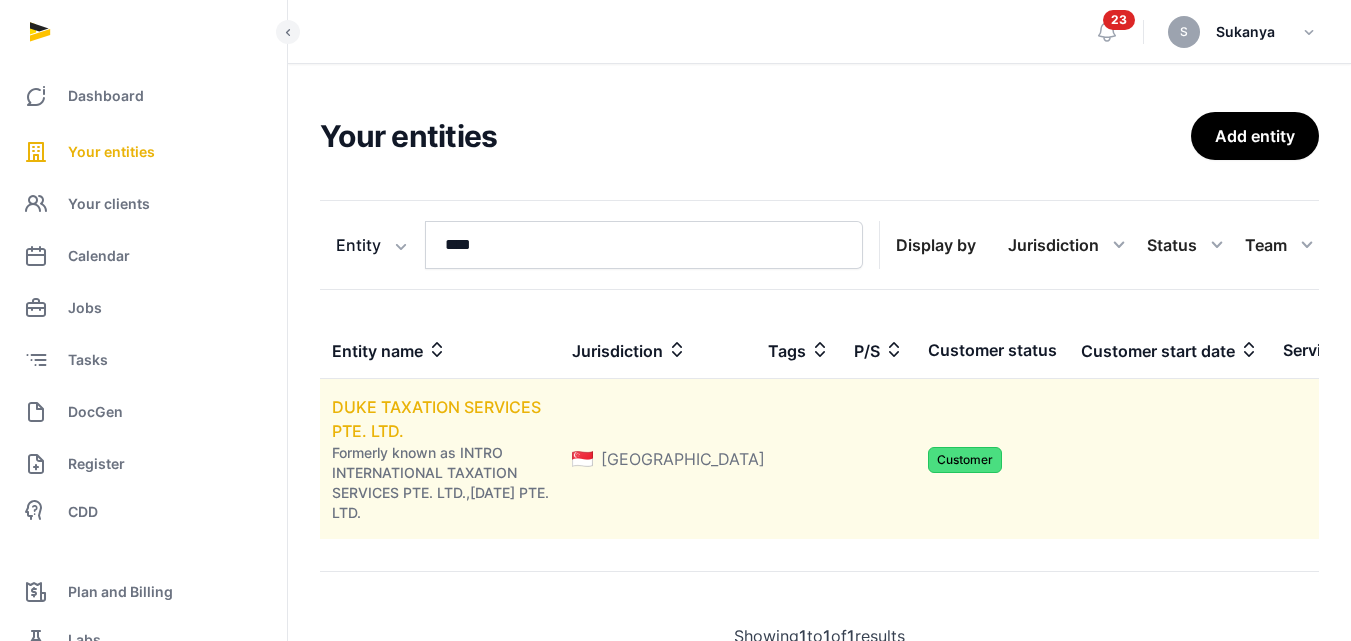 click on "DUKE TAXATION SERVICES PTE. LTD." at bounding box center (436, 419) 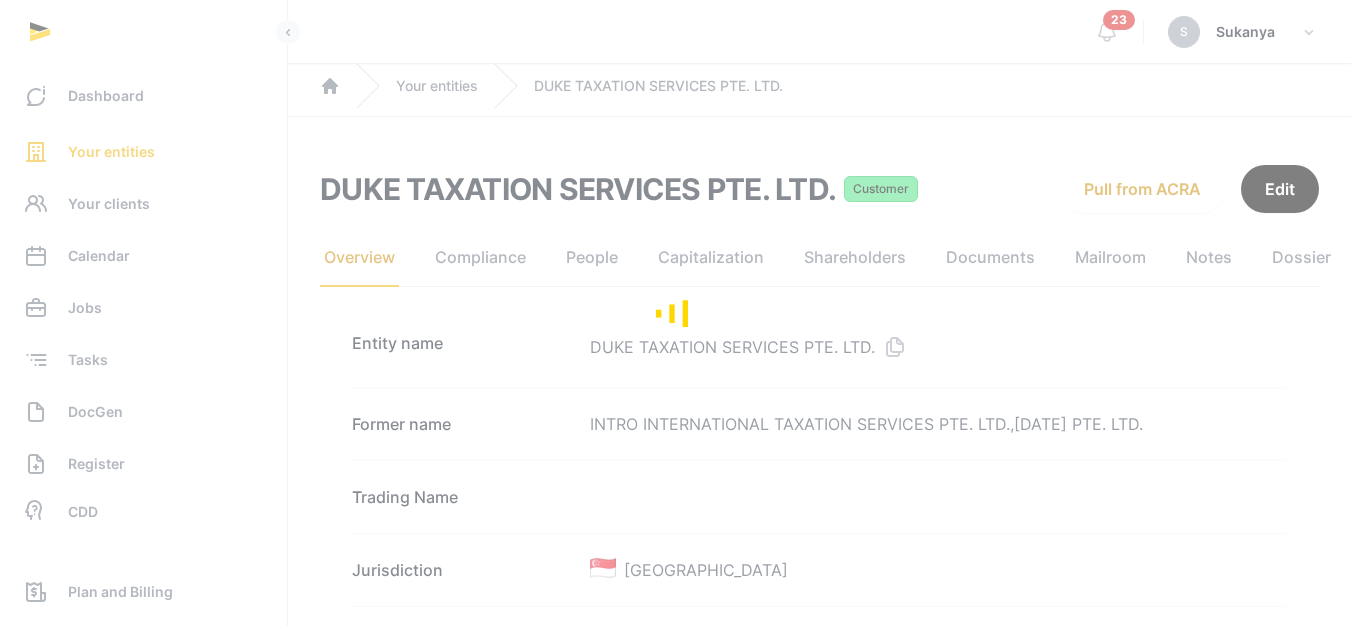 click on "Documents" 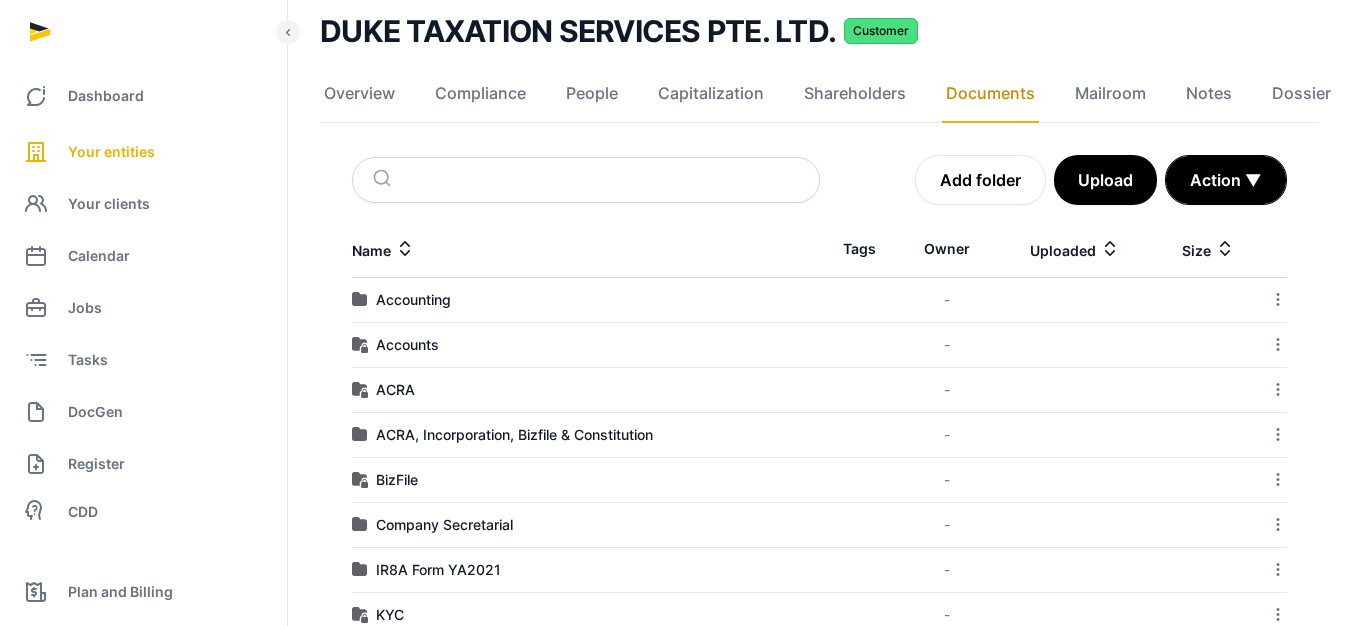 scroll, scrollTop: 552, scrollLeft: 0, axis: vertical 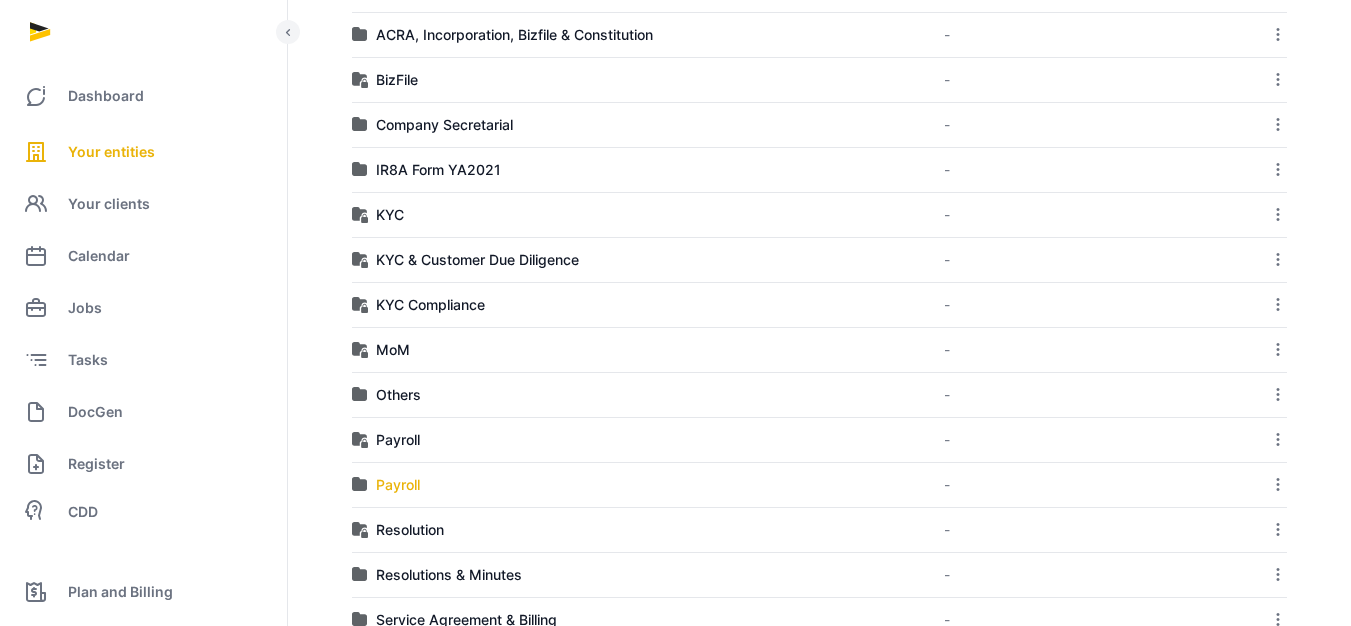 click on "Payroll" at bounding box center (398, 485) 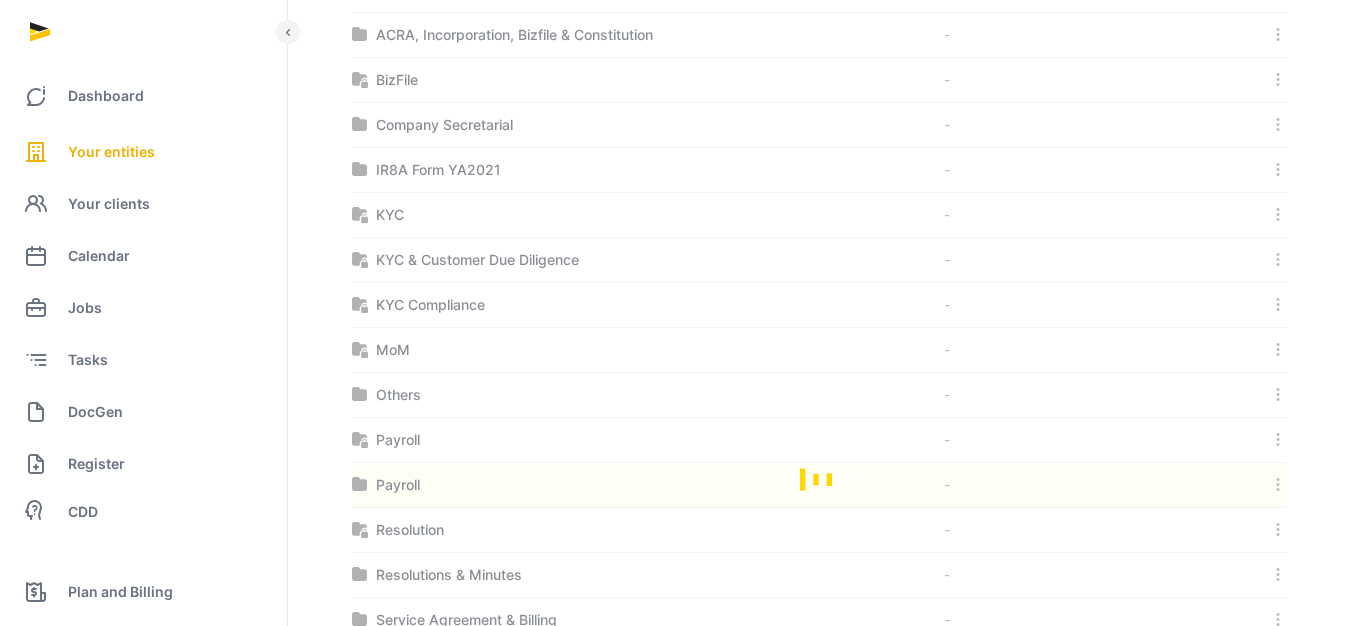 scroll, scrollTop: 63, scrollLeft: 0, axis: vertical 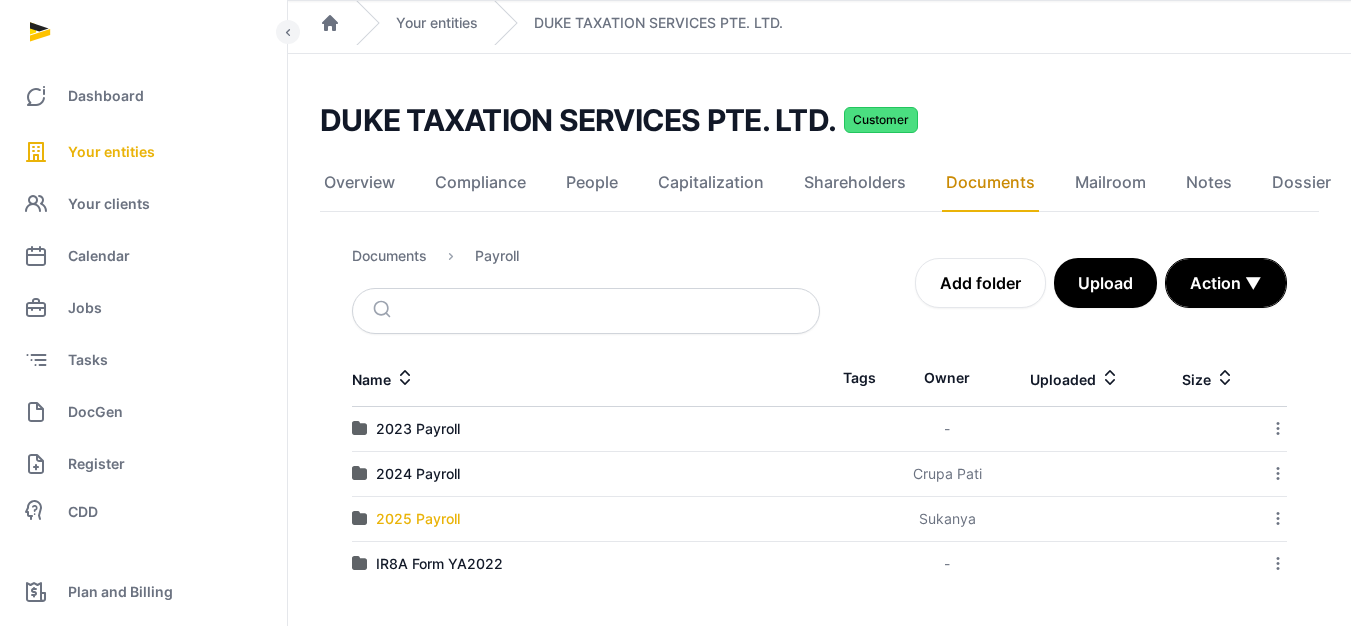 click on "2025 Payroll" at bounding box center [418, 519] 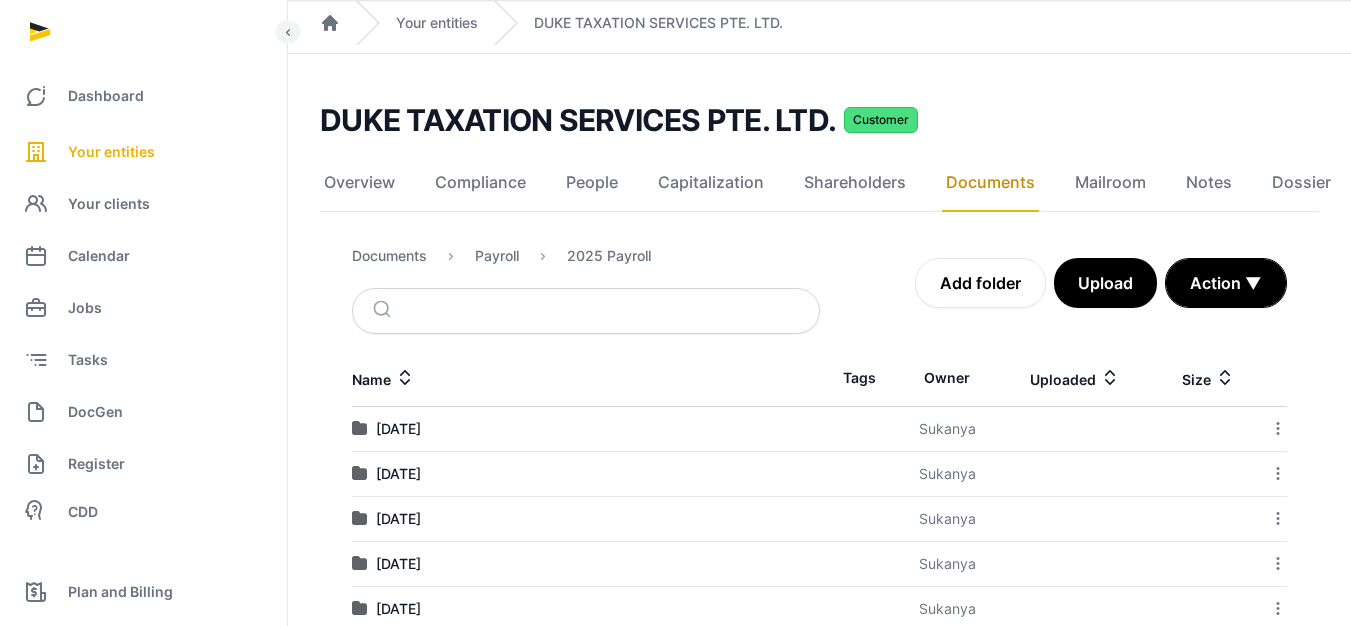 scroll, scrollTop: 153, scrollLeft: 0, axis: vertical 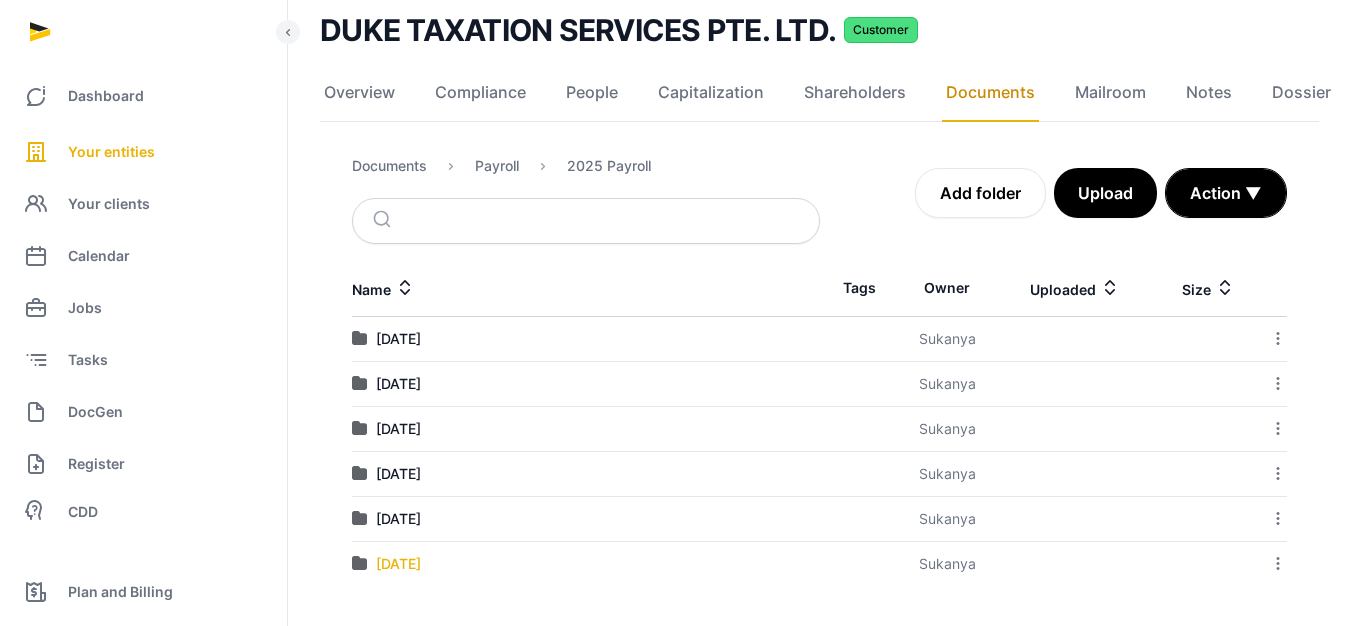 click on "[DATE]" at bounding box center [398, 564] 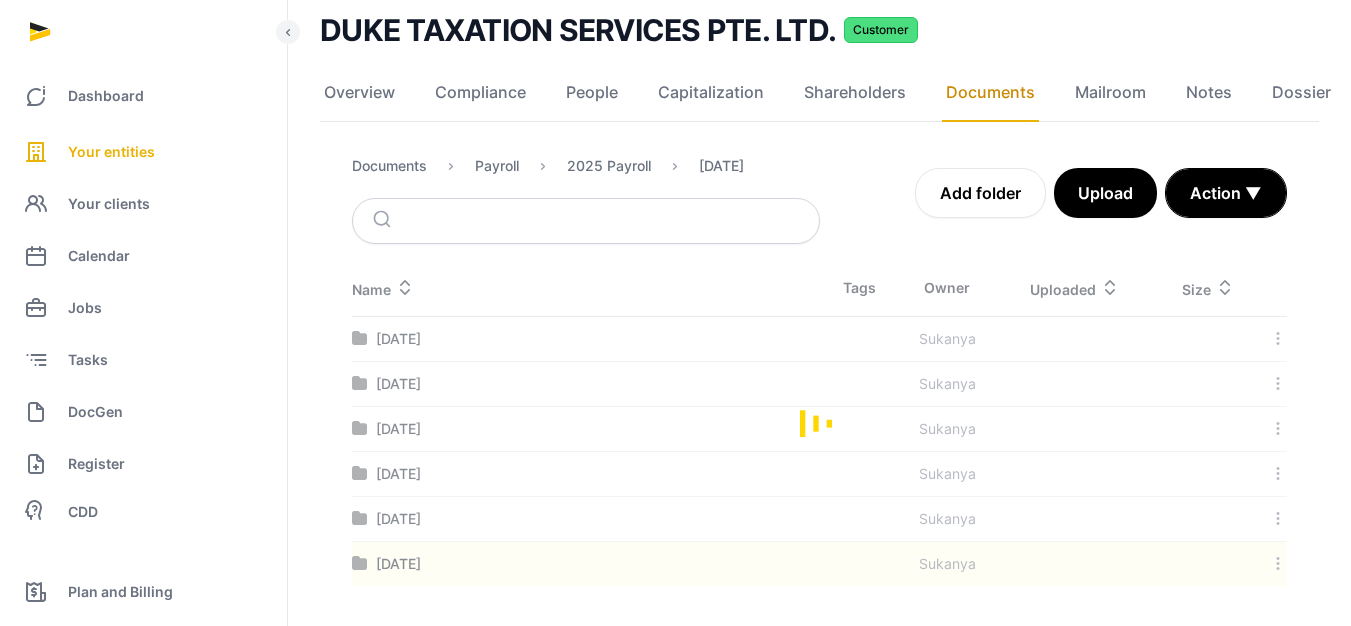 scroll, scrollTop: 120, scrollLeft: 0, axis: vertical 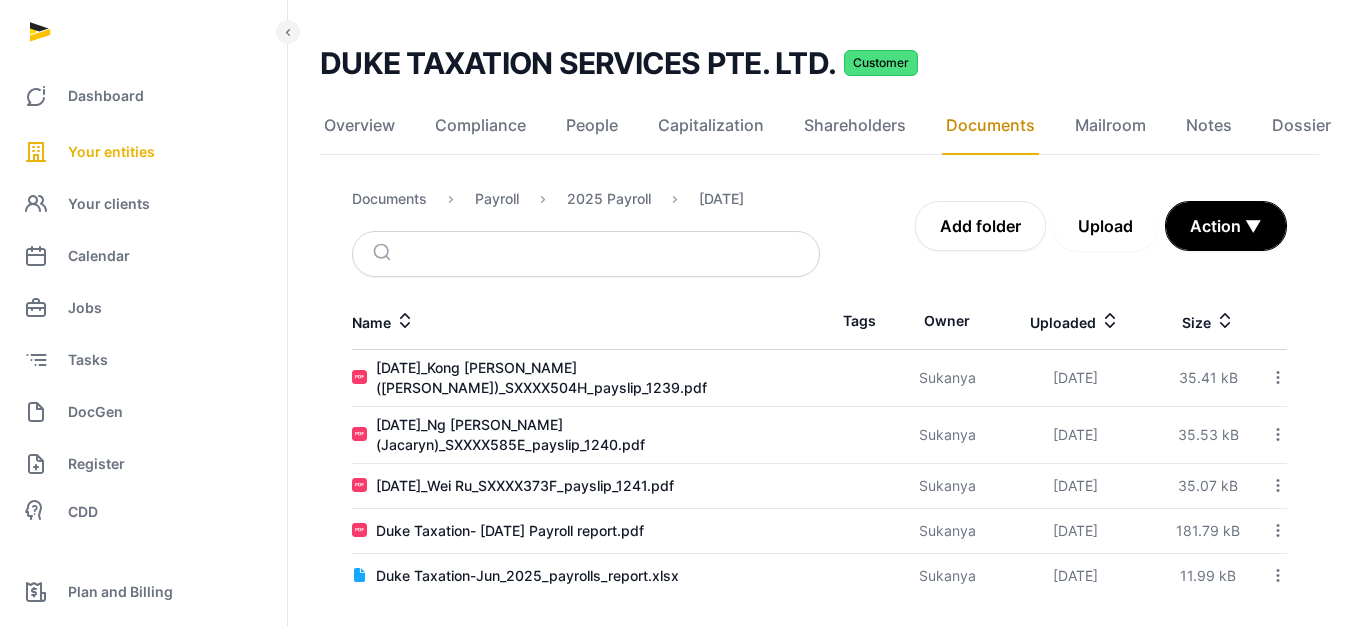 click on "Upload" at bounding box center [1105, 226] 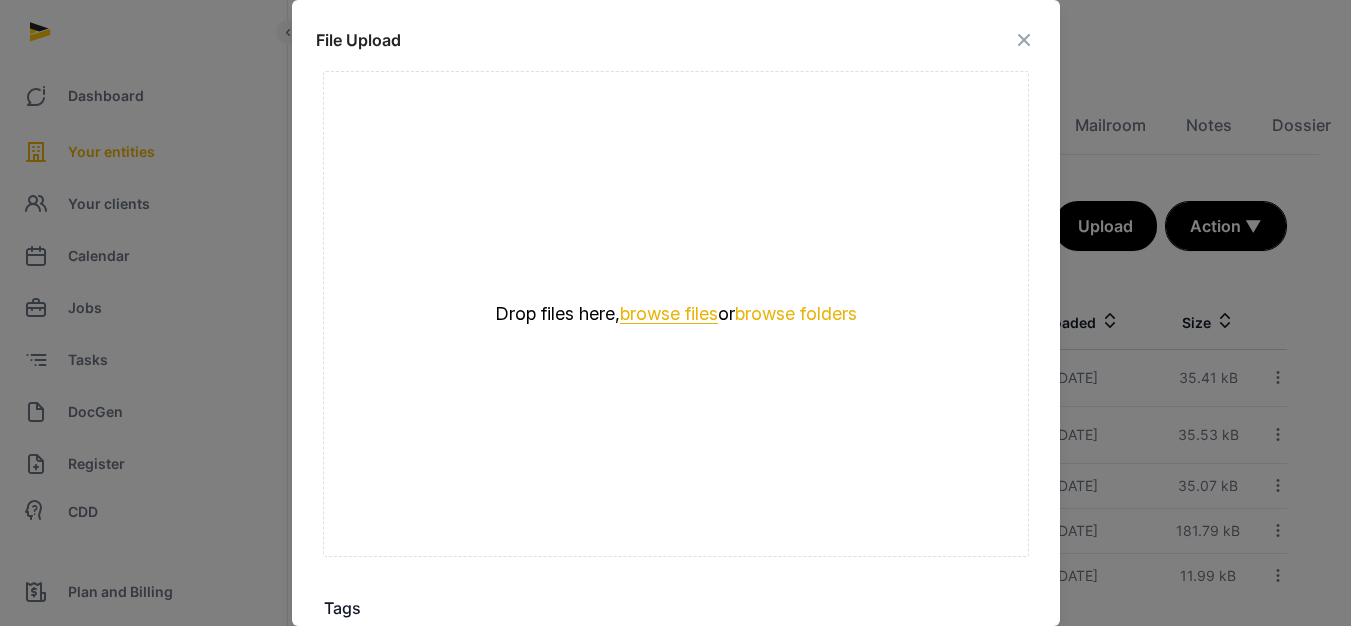 click on "browse files" at bounding box center (669, 314) 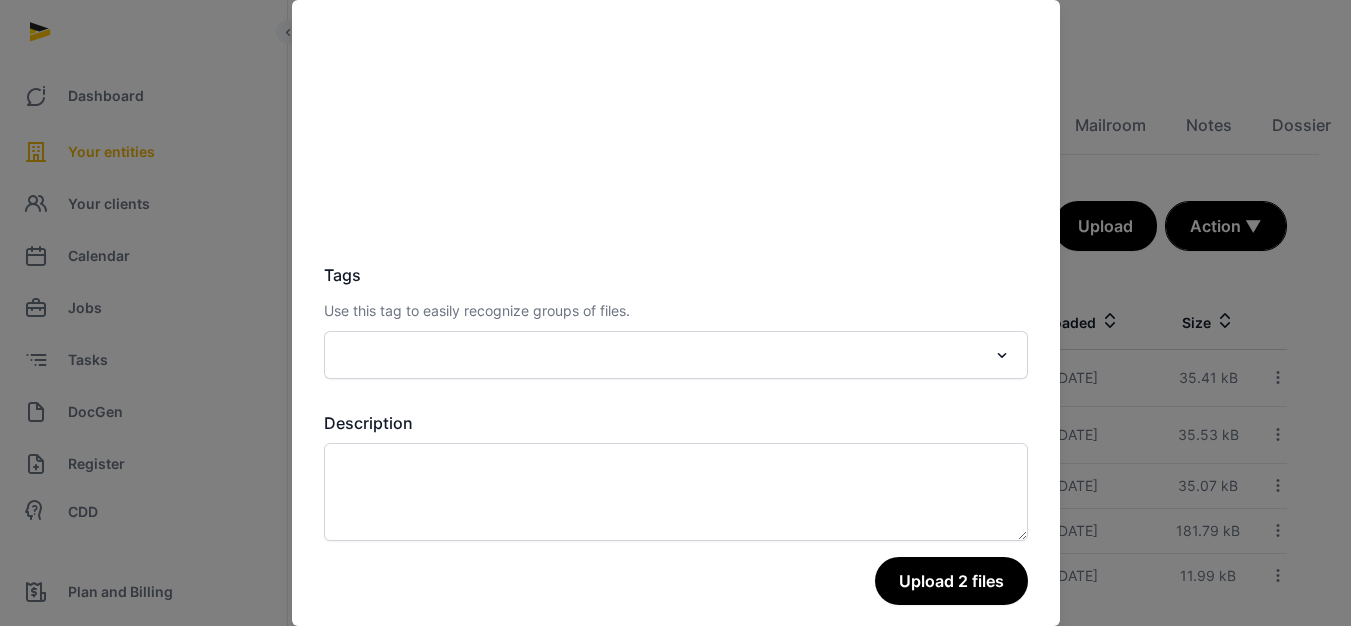 scroll, scrollTop: 337, scrollLeft: 0, axis: vertical 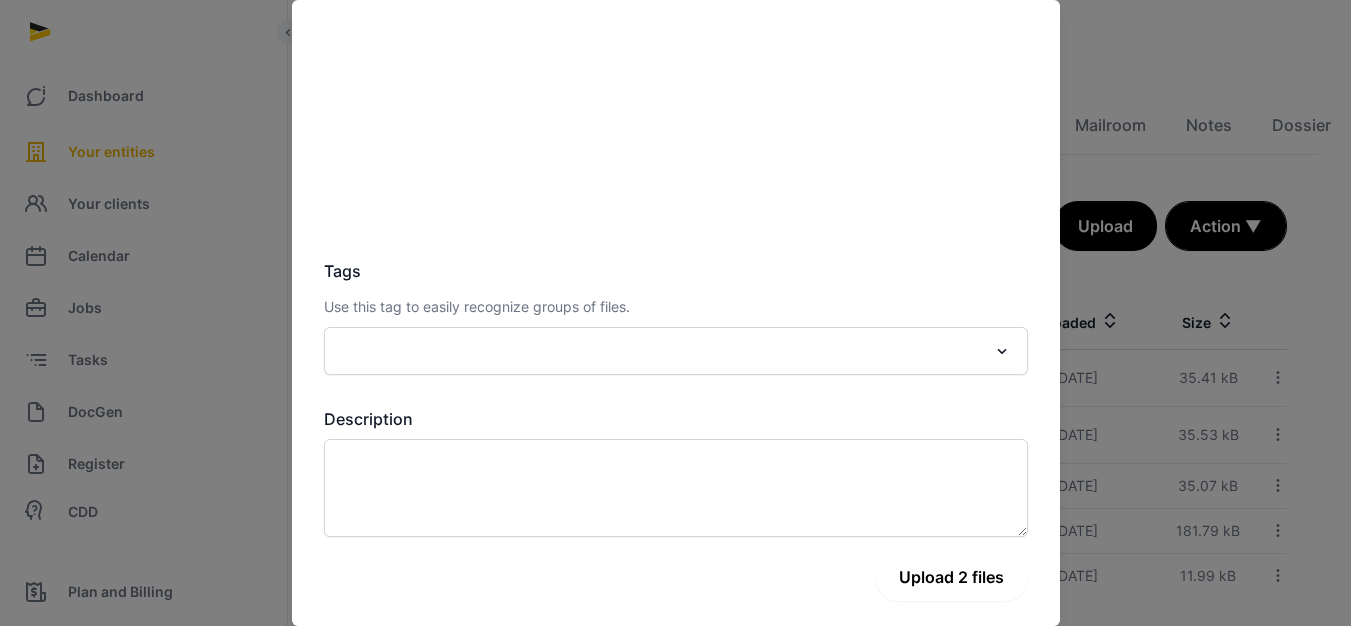 click on "Upload 2 files" at bounding box center (951, 577) 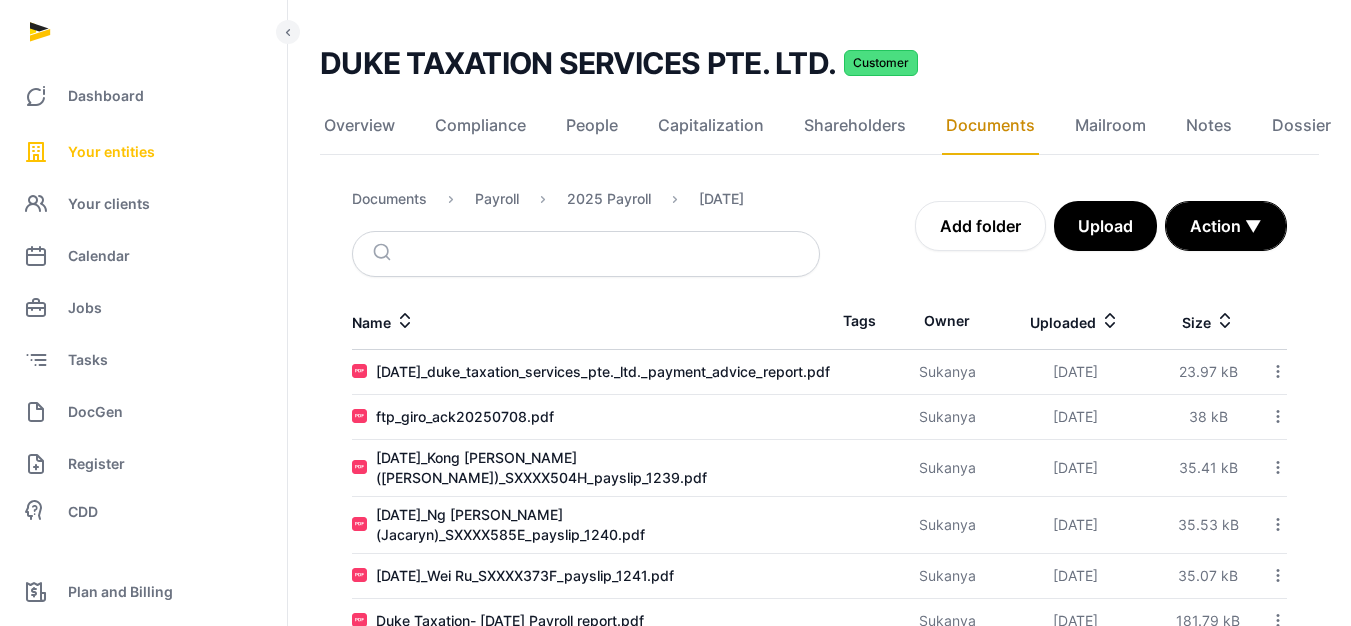 click on "Your entities" at bounding box center [143, 152] 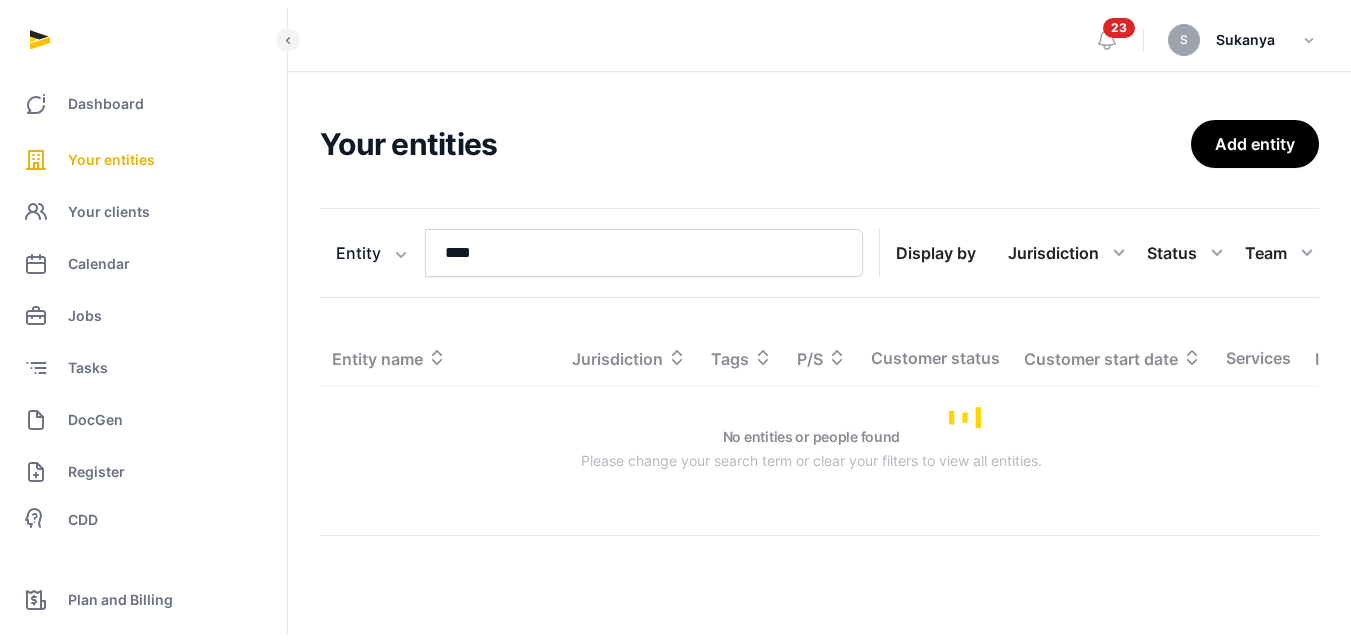scroll, scrollTop: 0, scrollLeft: 0, axis: both 